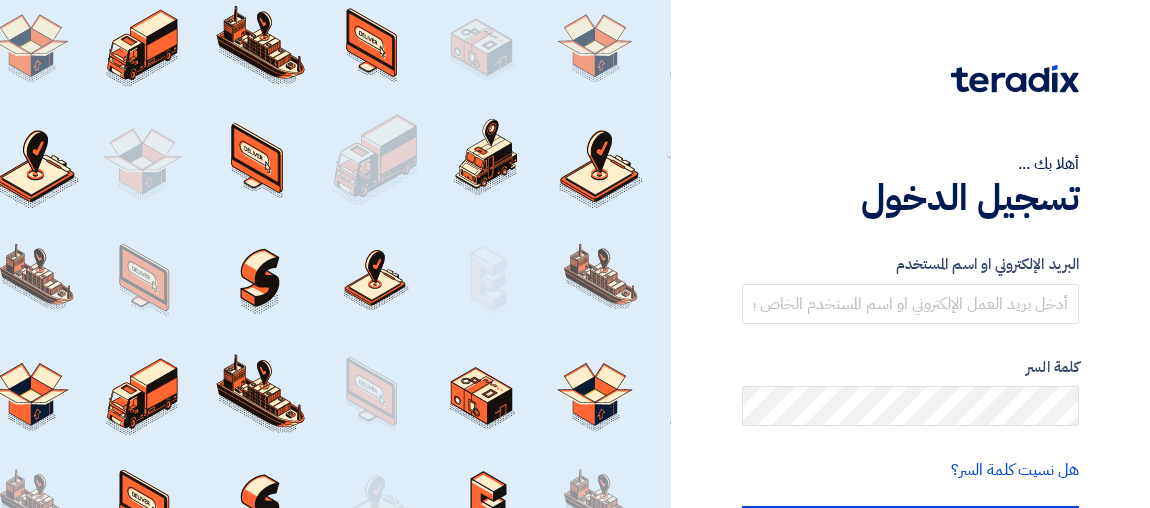 scroll, scrollTop: 0, scrollLeft: 0, axis: both 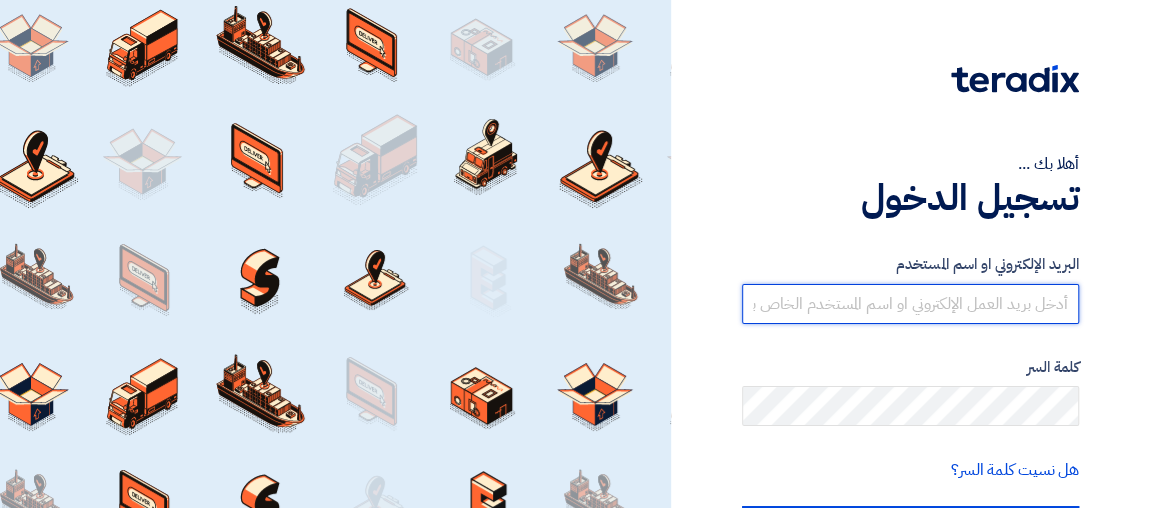 type on "[EMAIL_ADDRESS][PERSON_NAME][DOMAIN_NAME]" 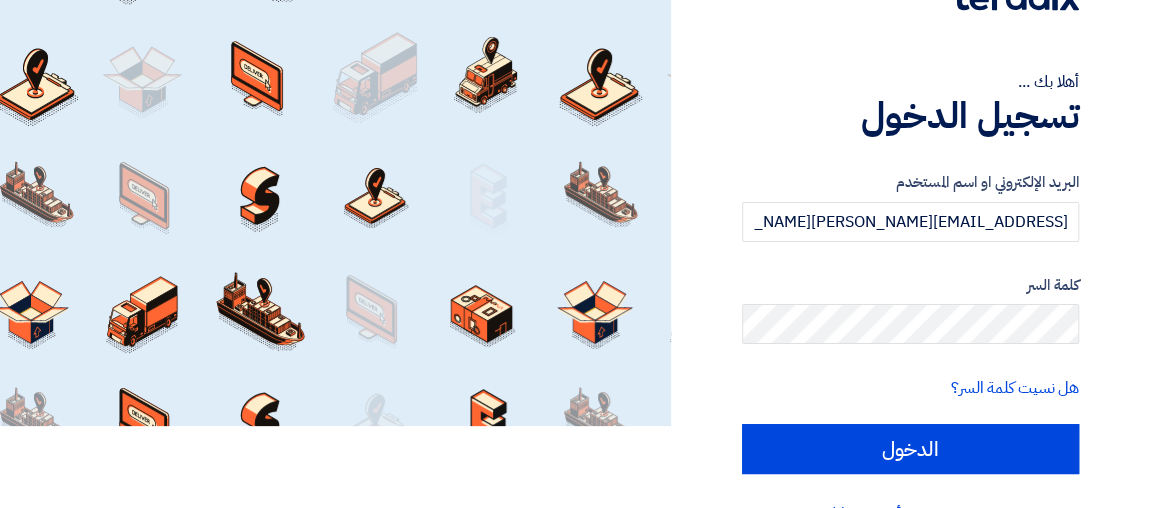 scroll, scrollTop: 109, scrollLeft: 0, axis: vertical 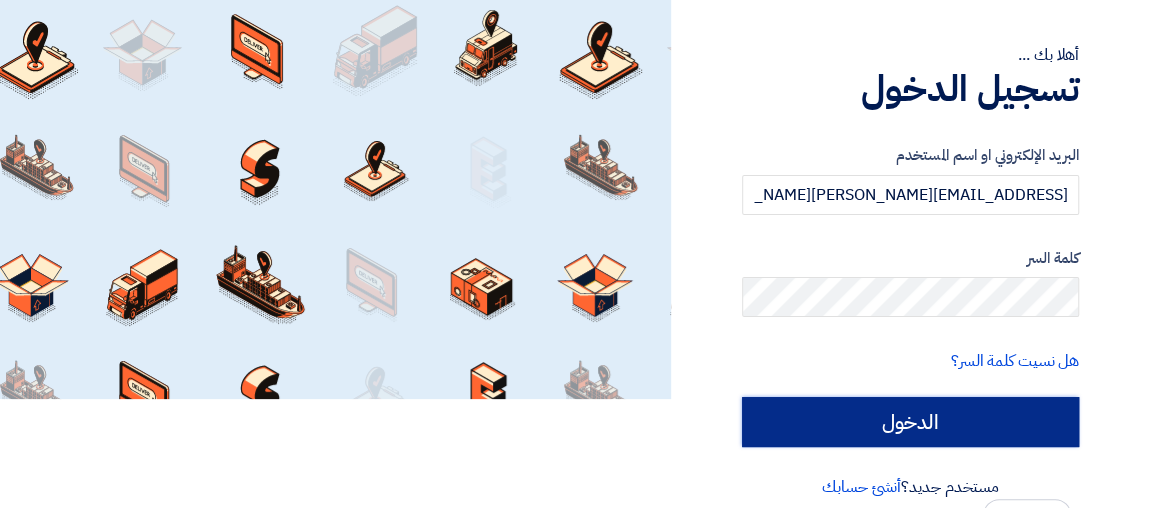 click on "الدخول" 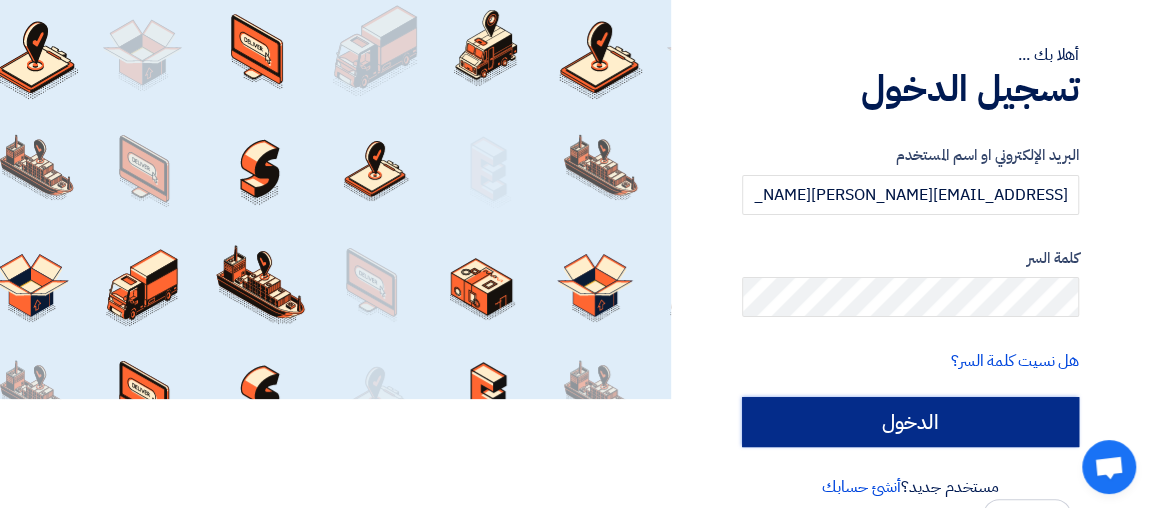 click on "الدخول" 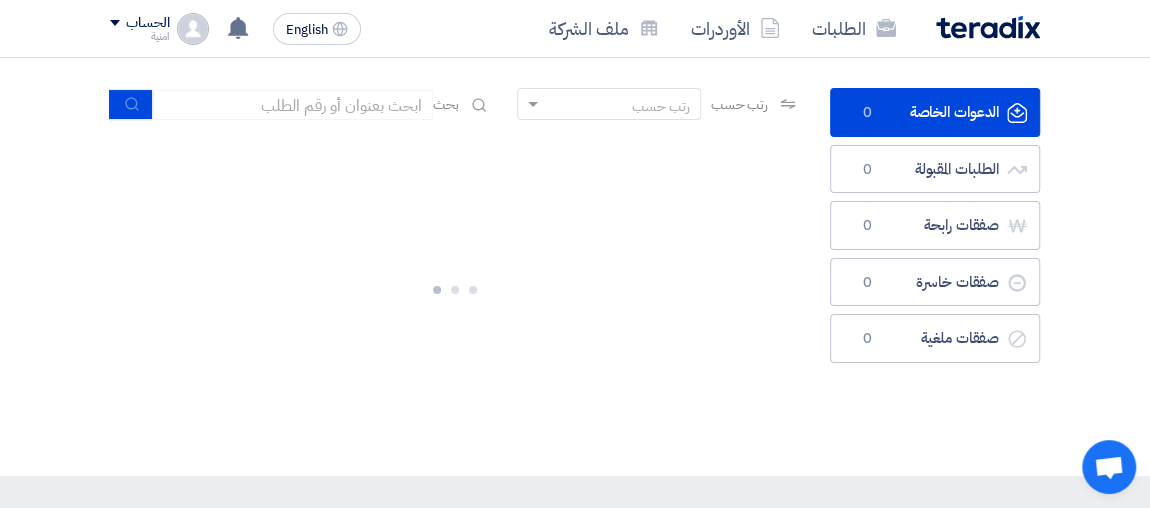 scroll, scrollTop: 0, scrollLeft: 0, axis: both 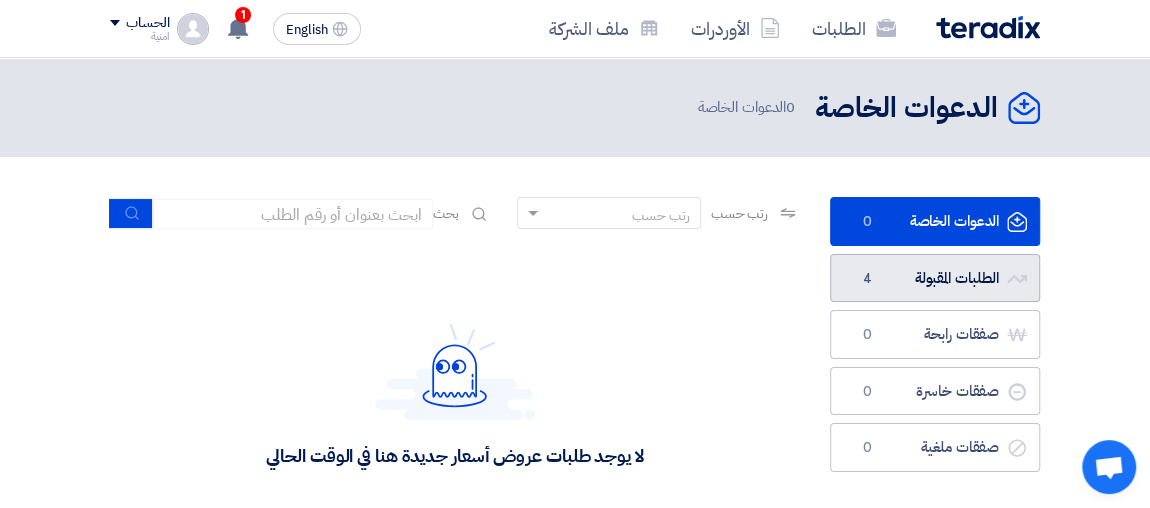 click on "الطلبات المقبولة
الطلبات المقبولة
4" 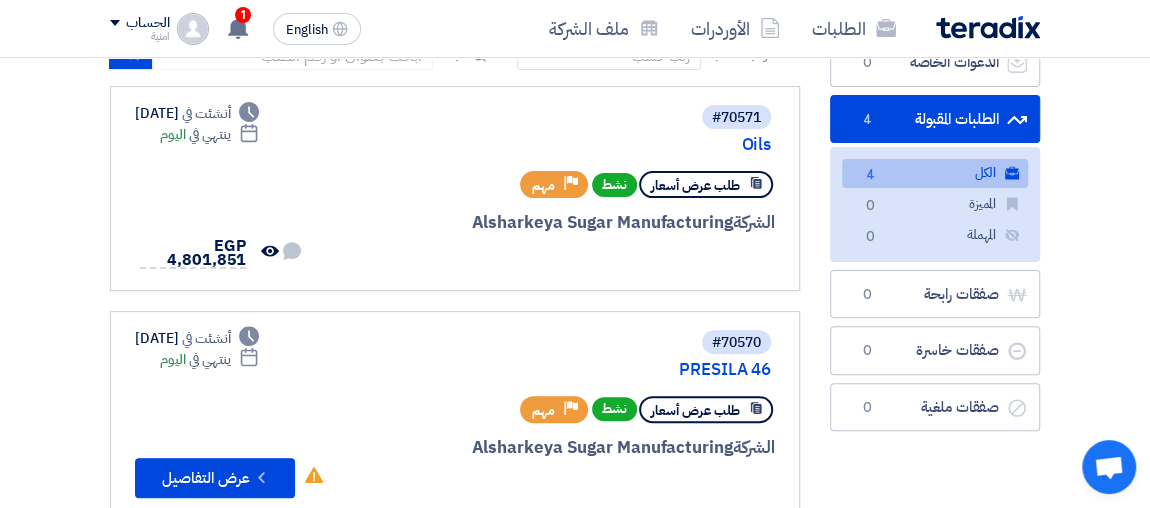 scroll, scrollTop: 181, scrollLeft: 0, axis: vertical 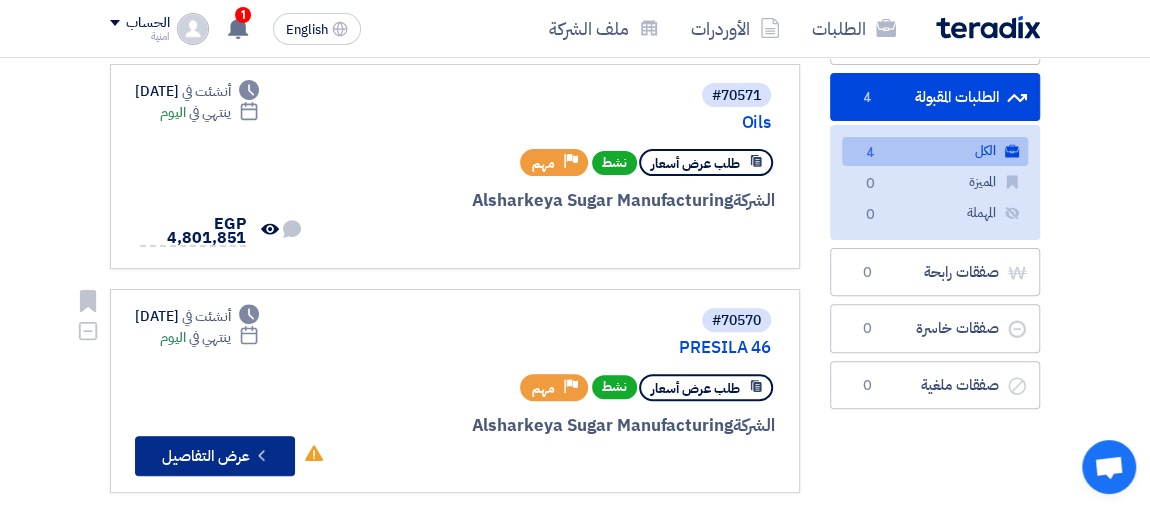 click on "Check details
عرض التفاصيل" 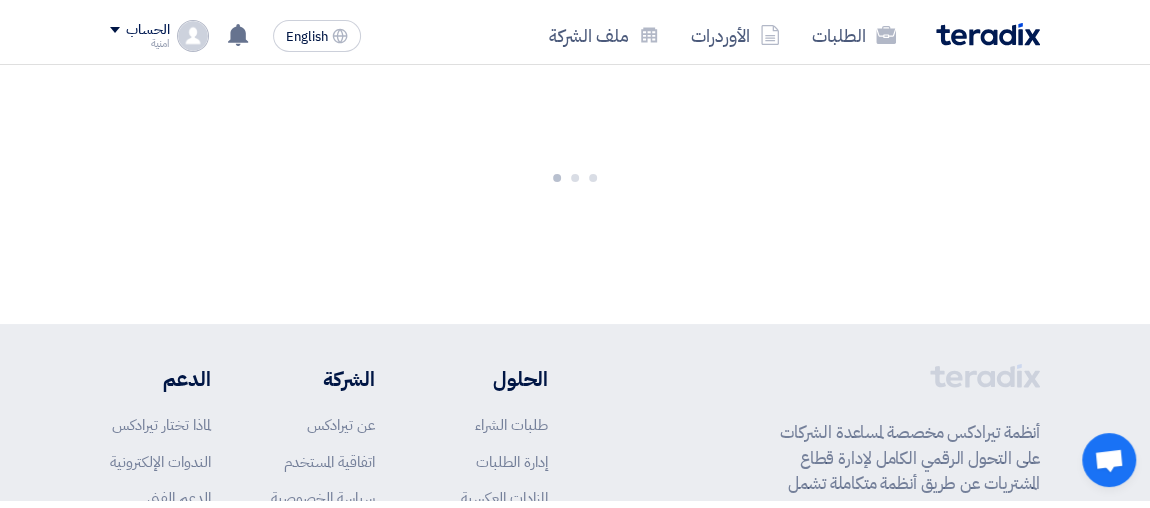 scroll, scrollTop: 0, scrollLeft: 0, axis: both 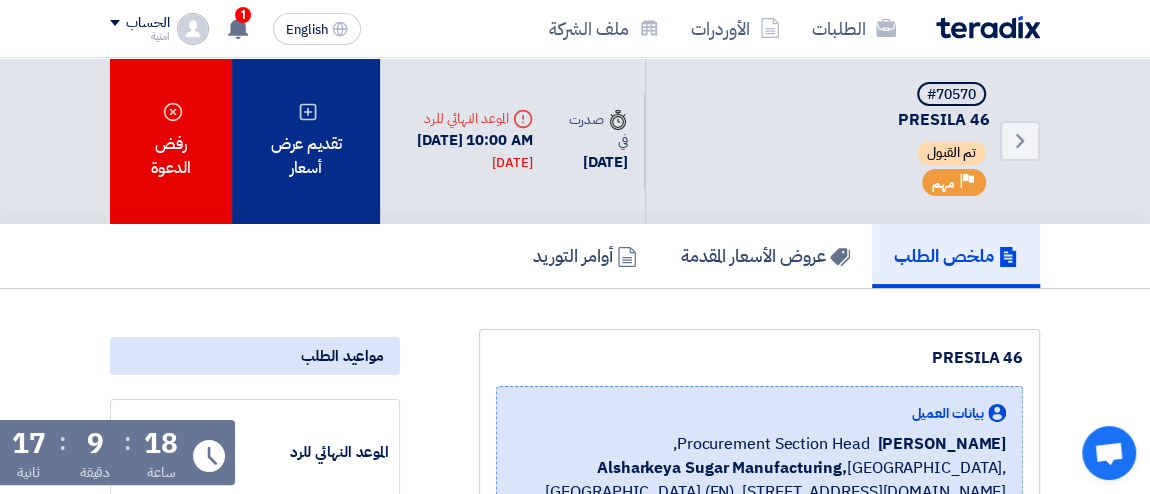 click on "تقديم عرض أسعار" 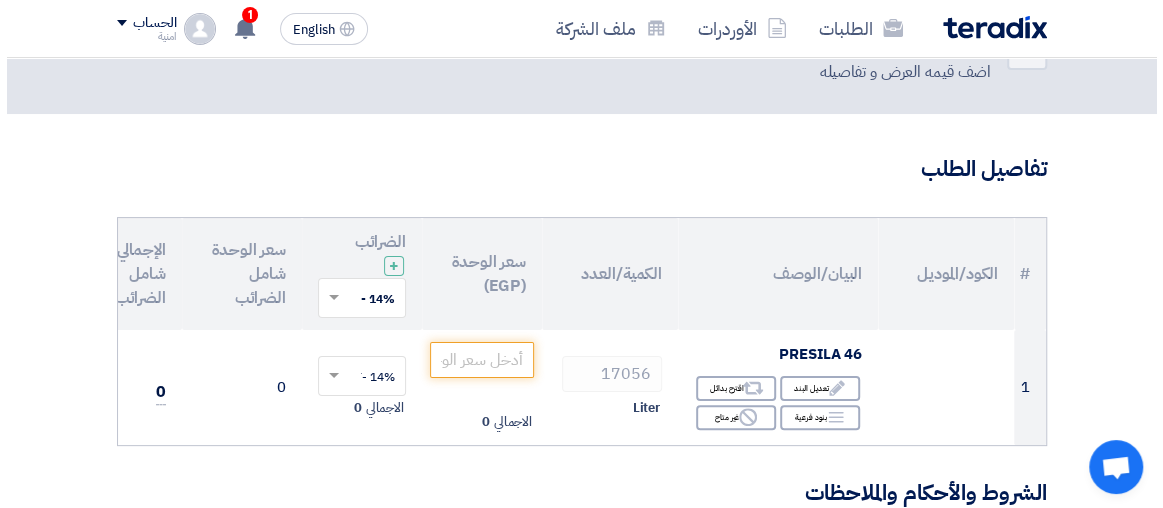 scroll, scrollTop: 109, scrollLeft: 0, axis: vertical 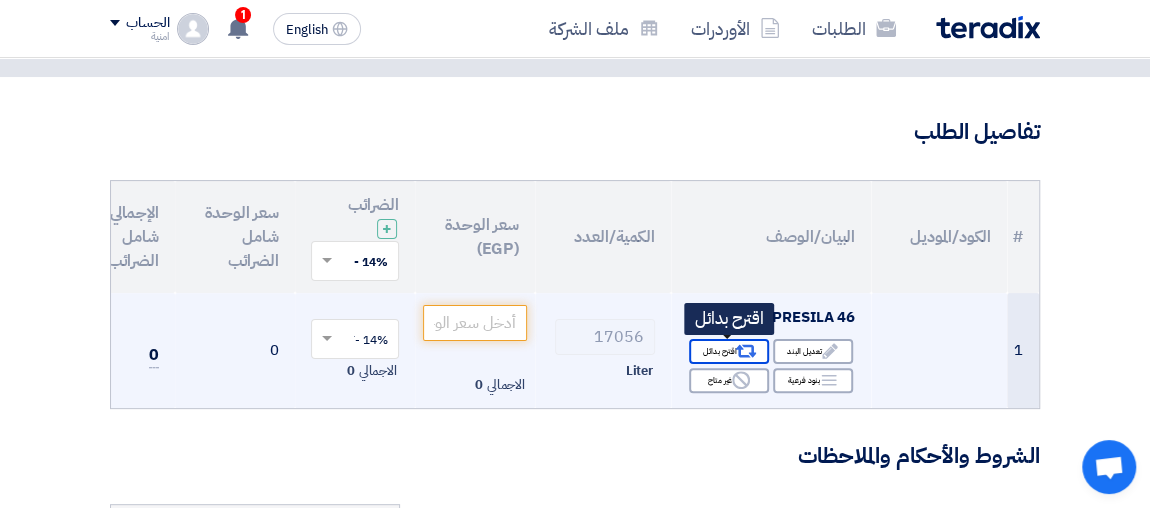 click on "Alternative
اقترح بدائل" 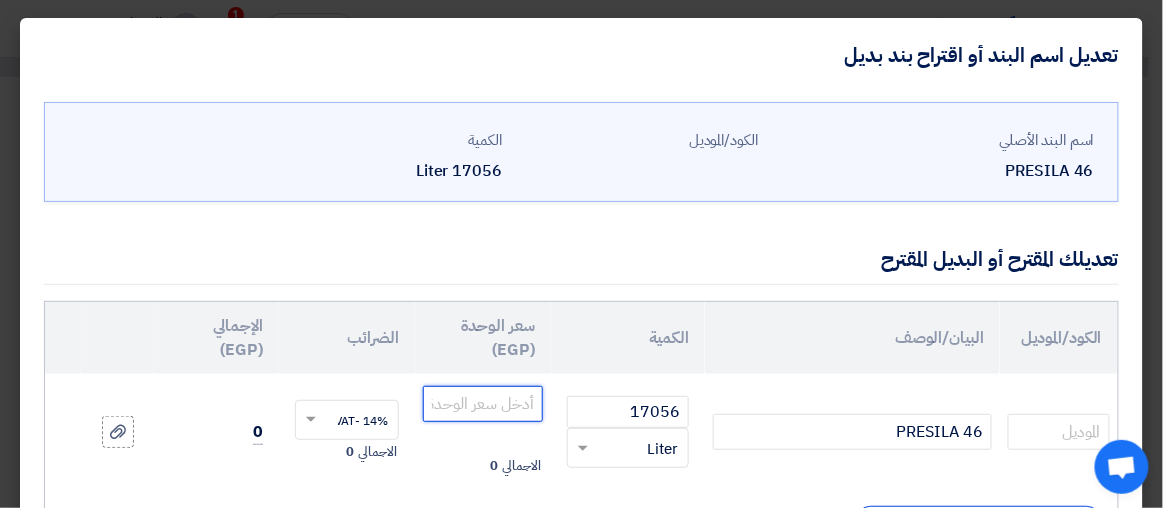 click 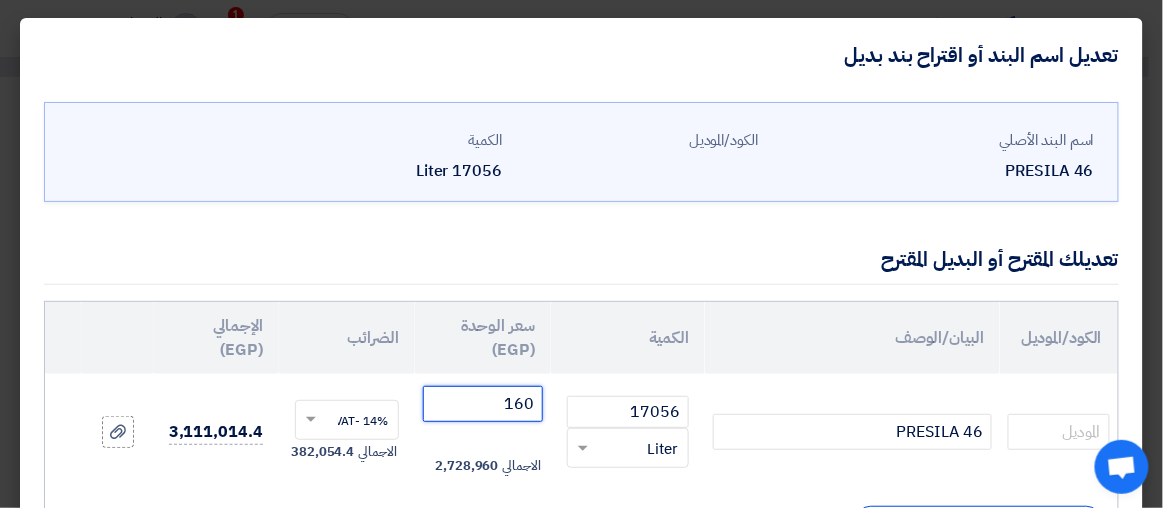 type on "160" 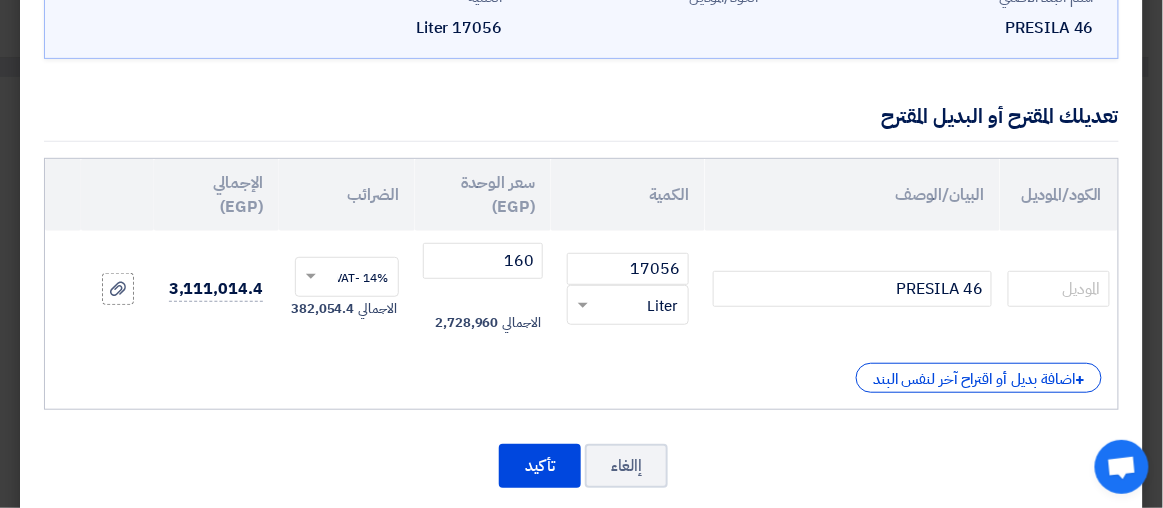 scroll, scrollTop: 145, scrollLeft: 0, axis: vertical 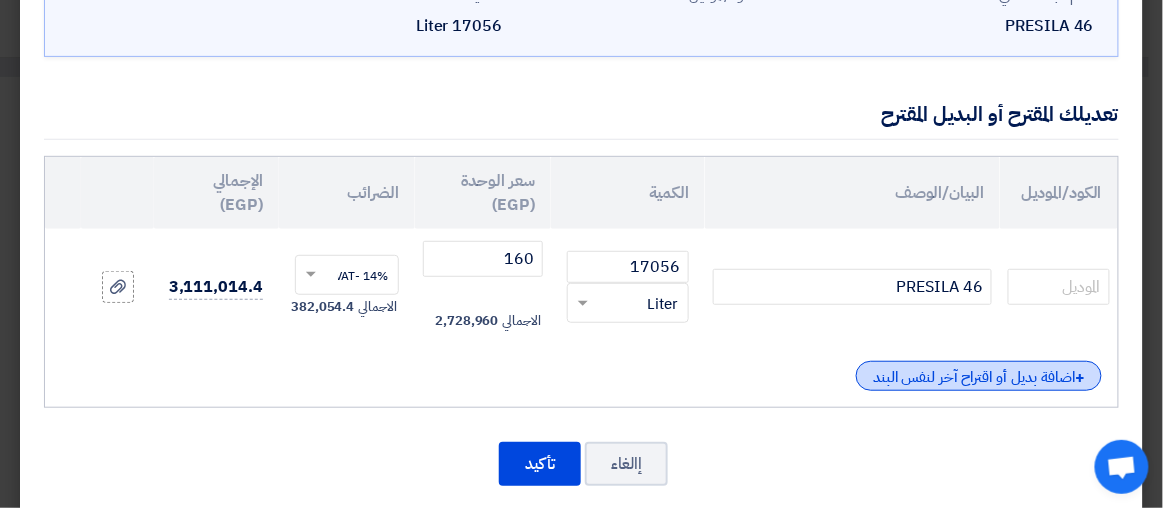 click on "+
اضافة بديل أو اقتراح آخر لنفس البند" 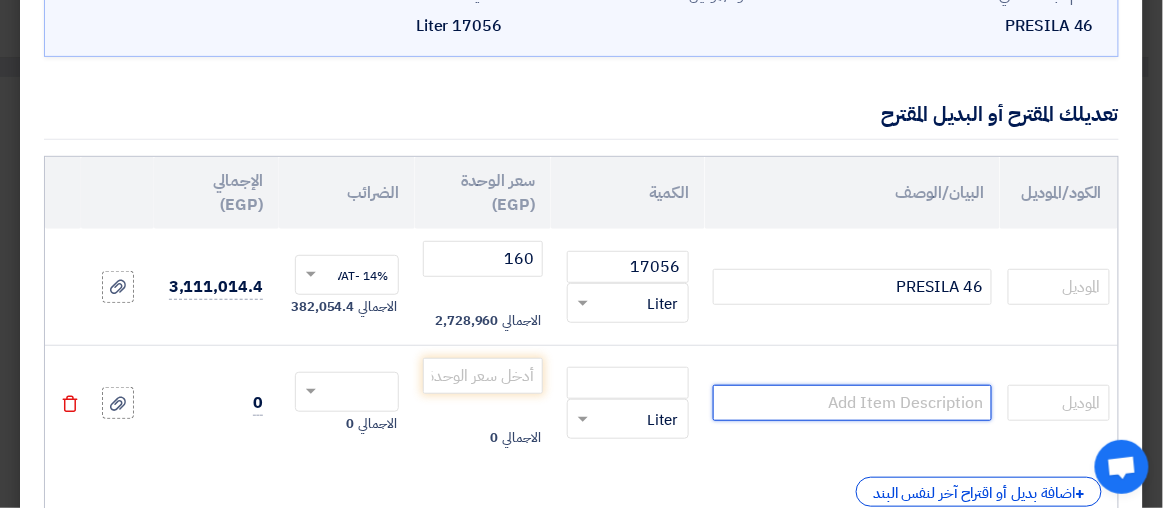click 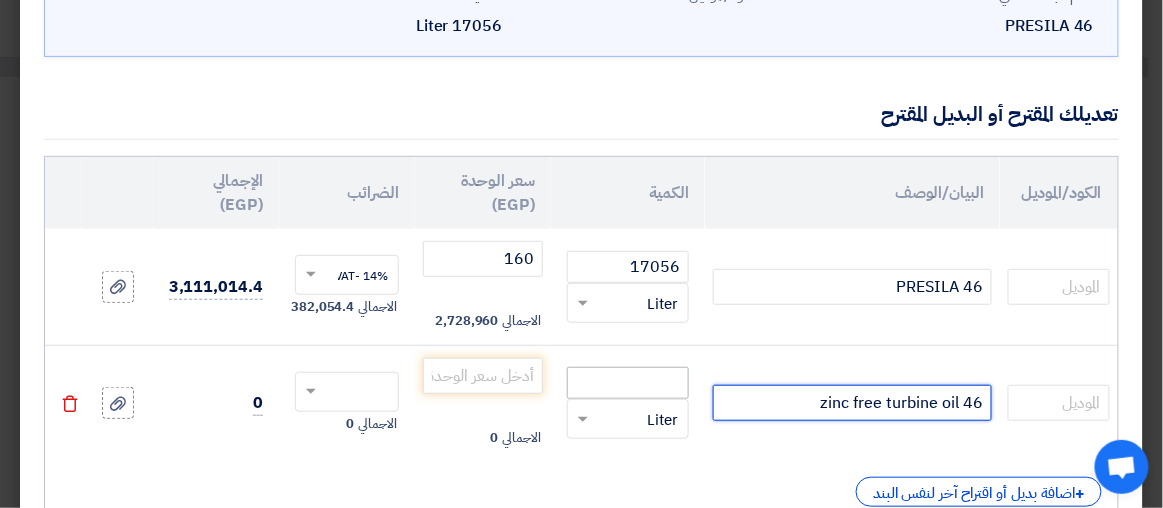type on "zinc free turbine oil 46" 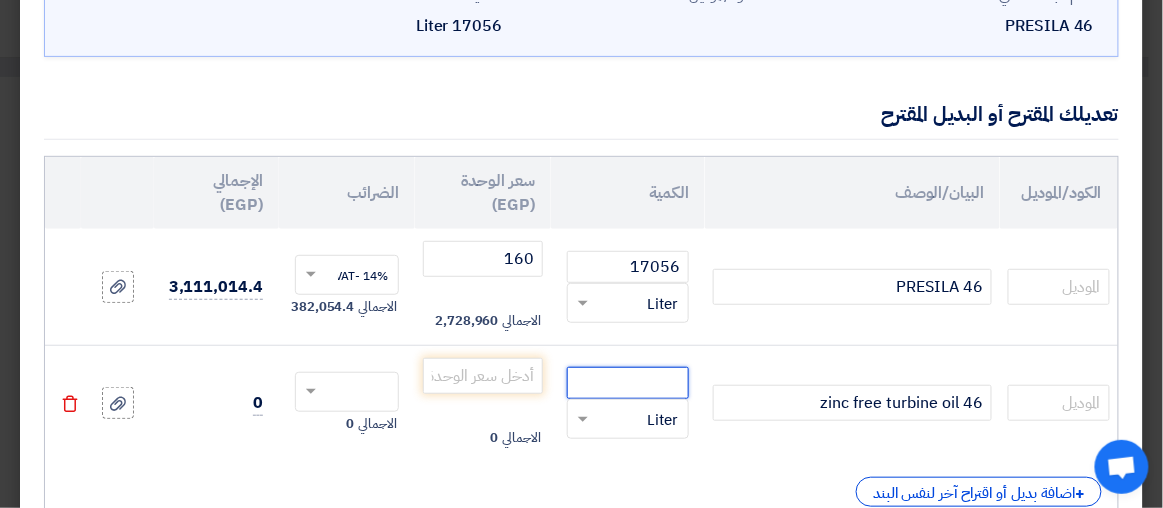 click 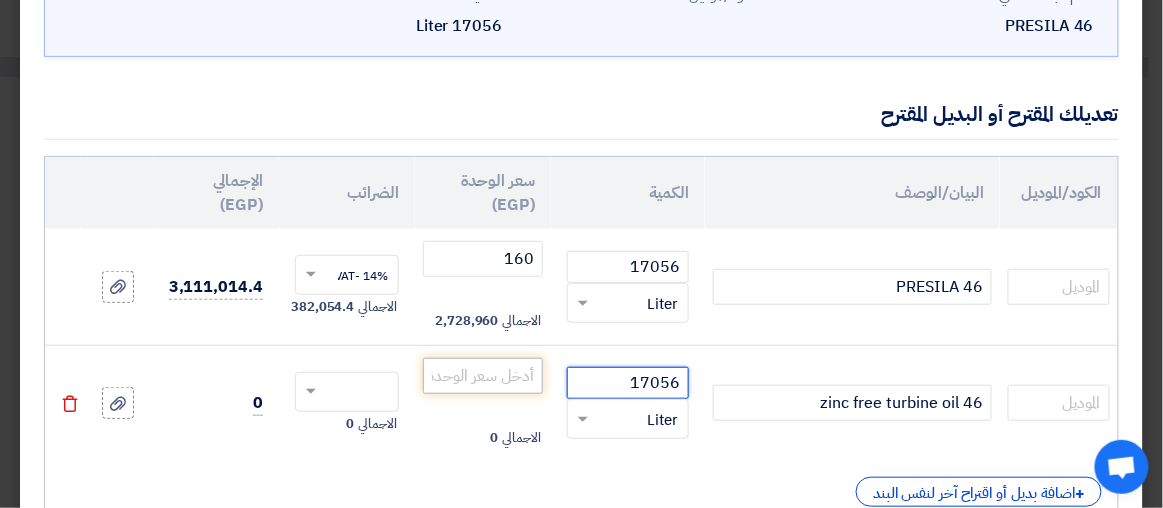 type on "17056" 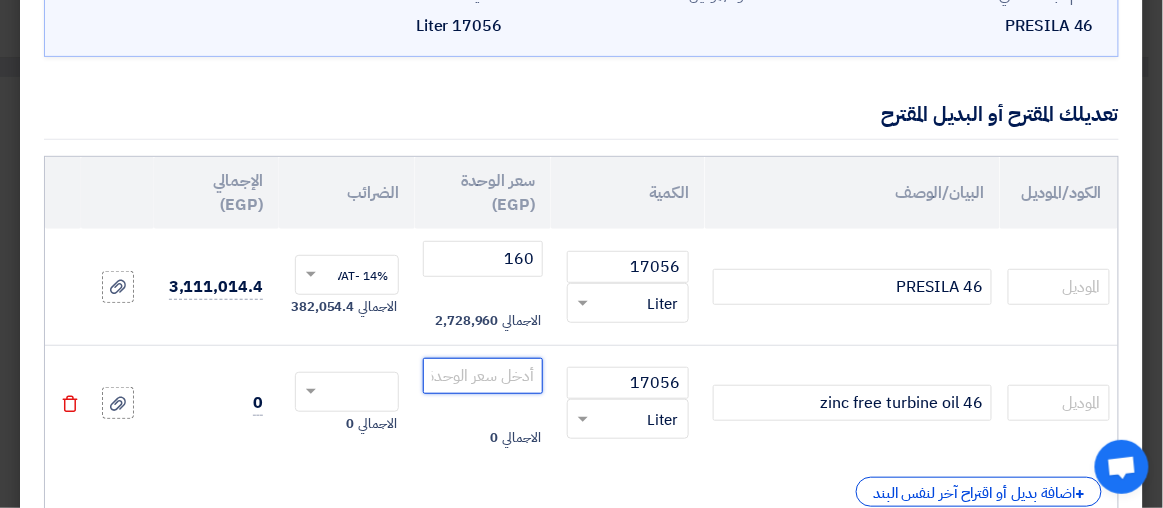 click 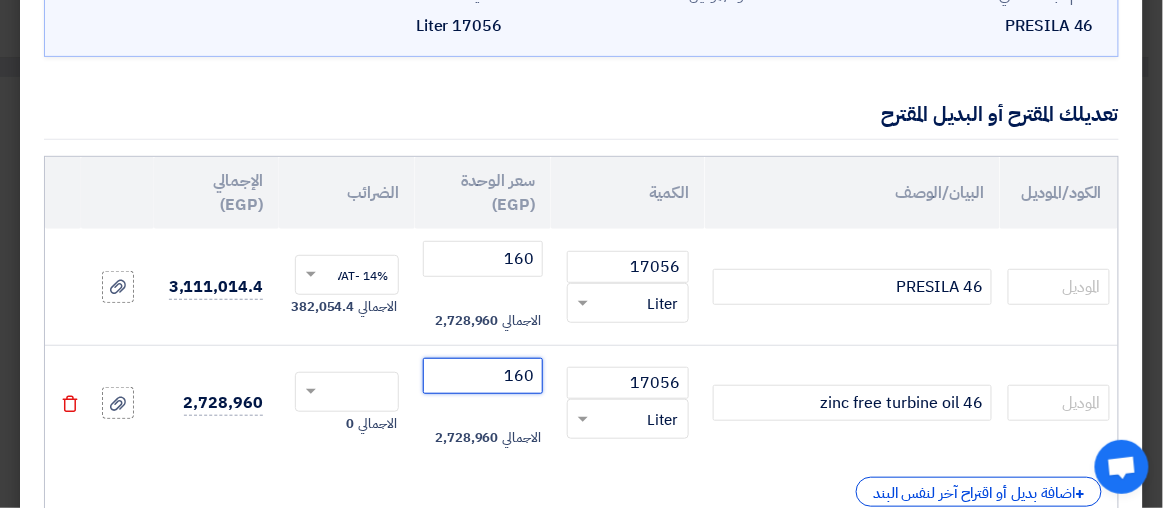 type on "160" 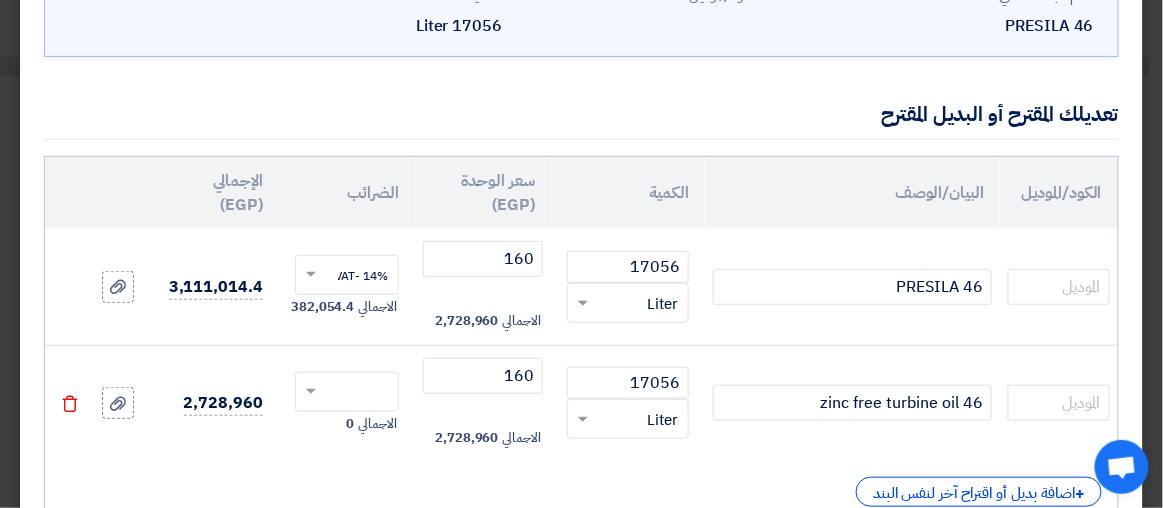 click 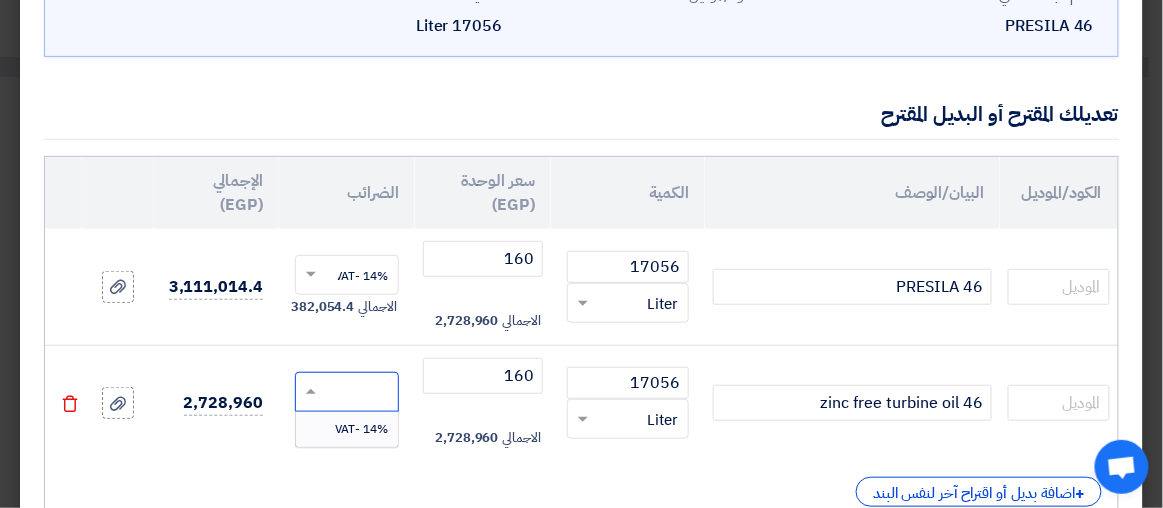 click on "14% -VAT" at bounding box center [361, 429] 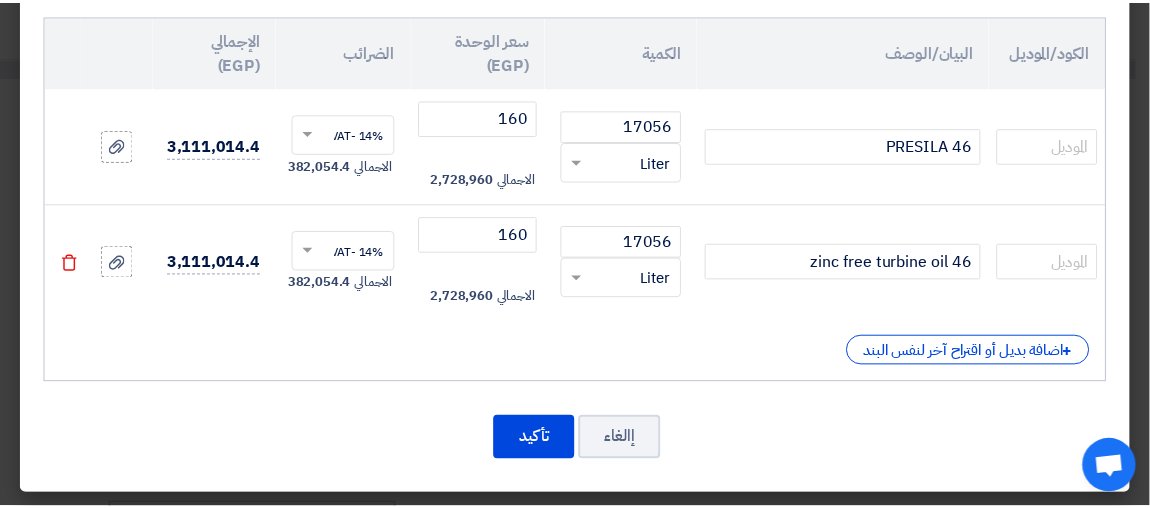 scroll, scrollTop: 286, scrollLeft: 0, axis: vertical 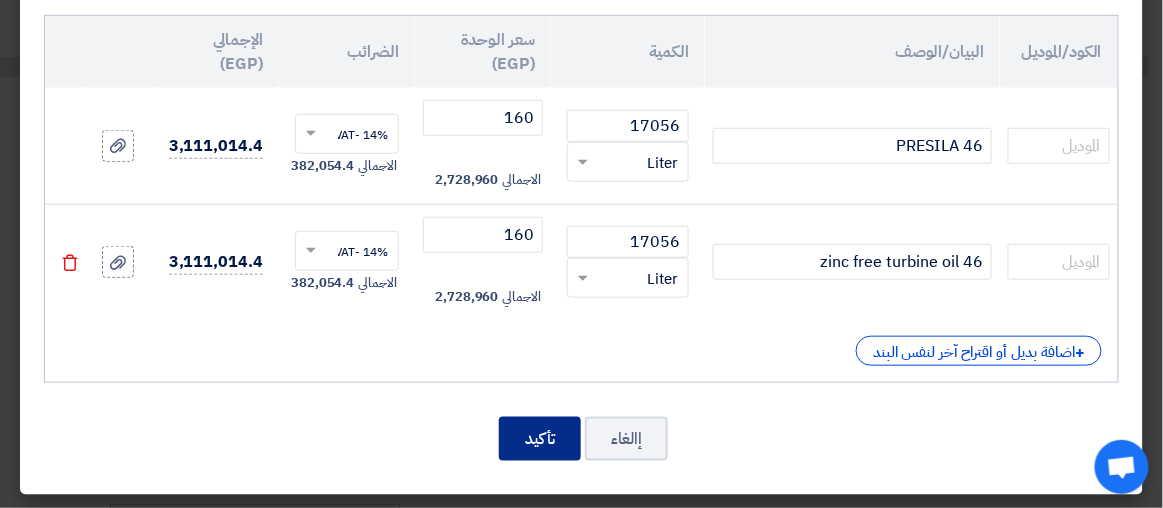 click on "تأكيد" 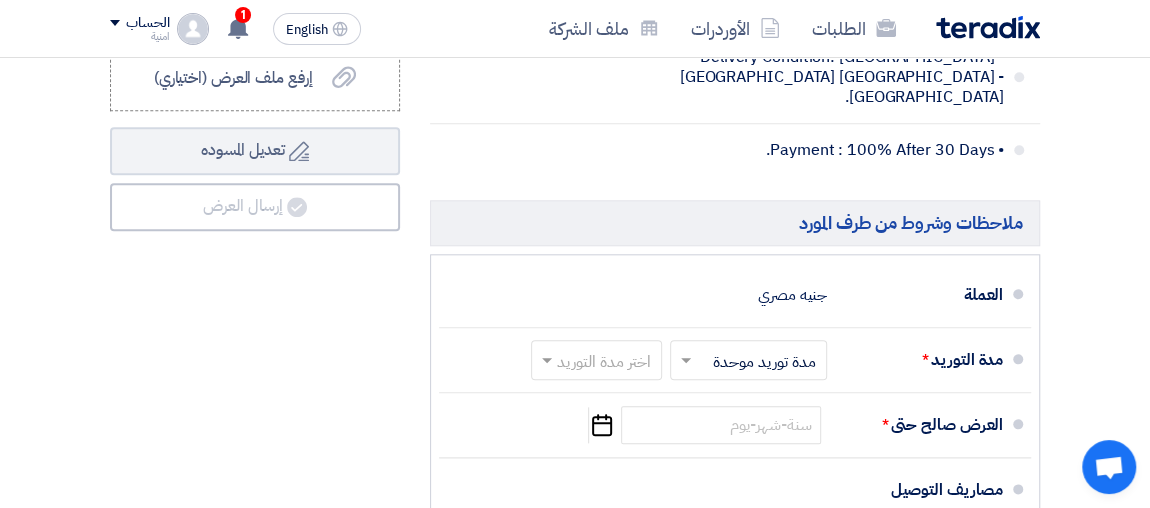 scroll, scrollTop: 981, scrollLeft: 0, axis: vertical 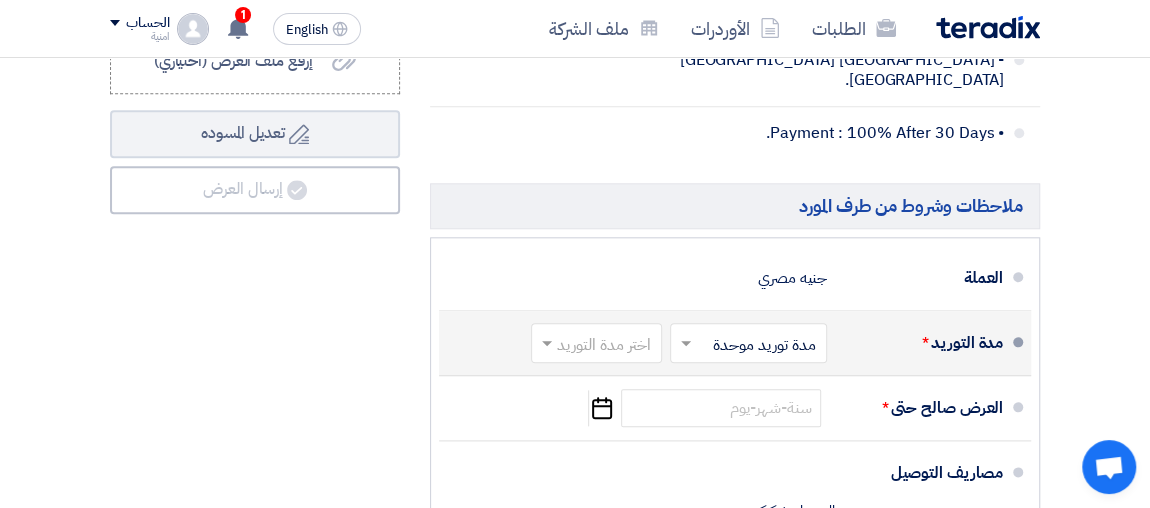 click 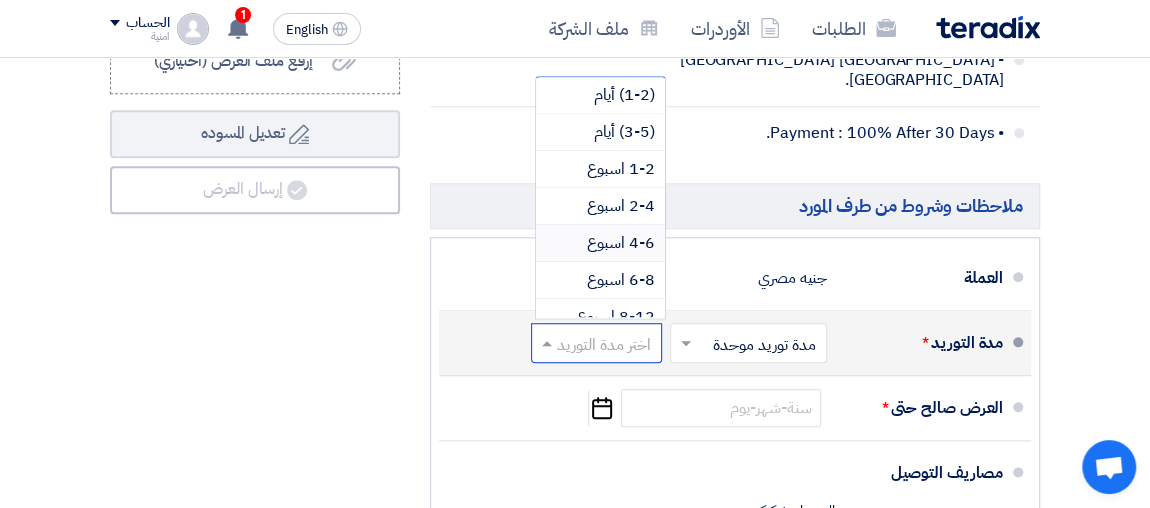 click on "4-6 اسبوع" at bounding box center (621, 243) 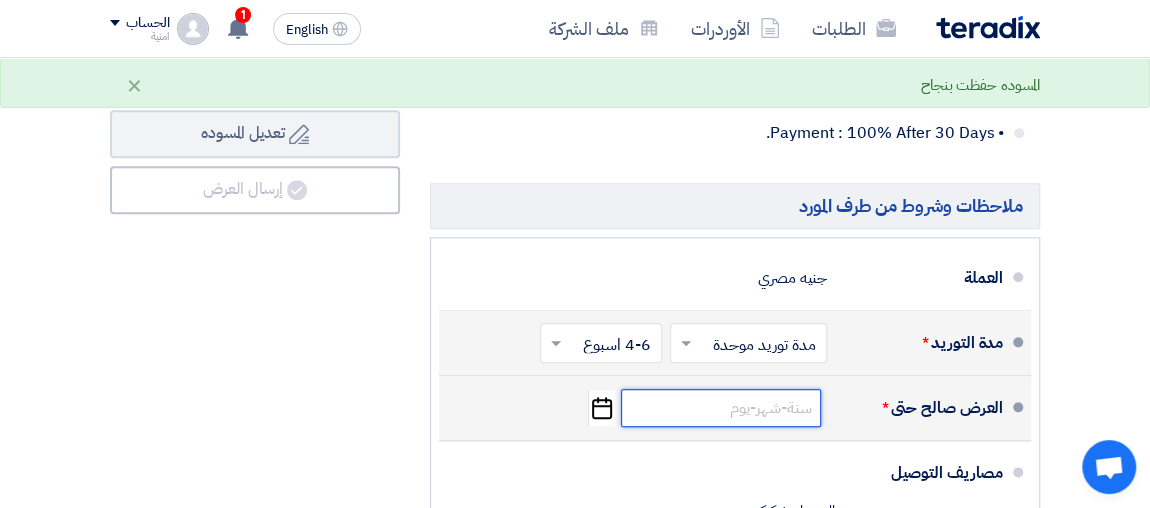 click 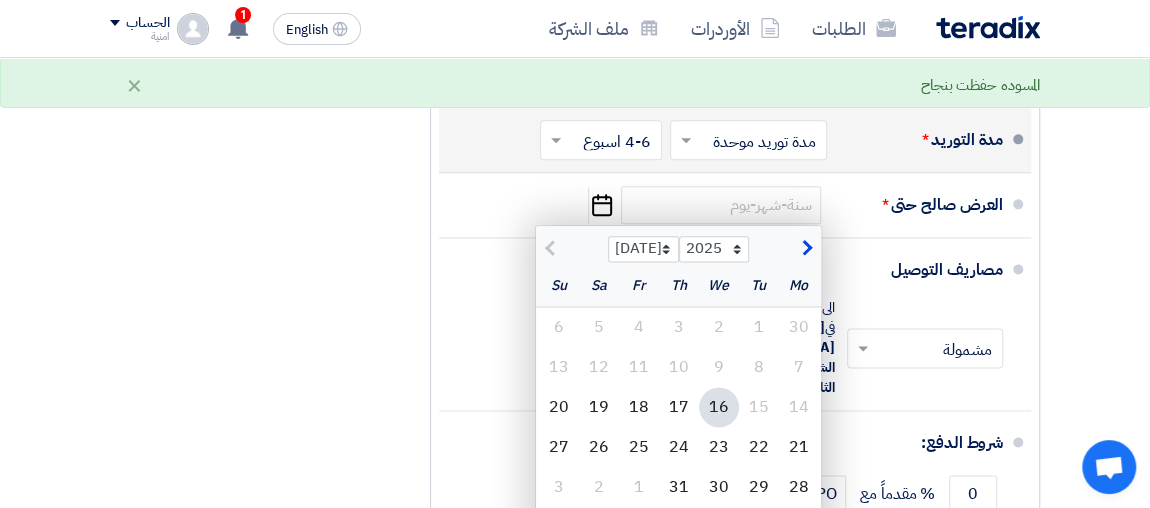 scroll, scrollTop: 1199, scrollLeft: 0, axis: vertical 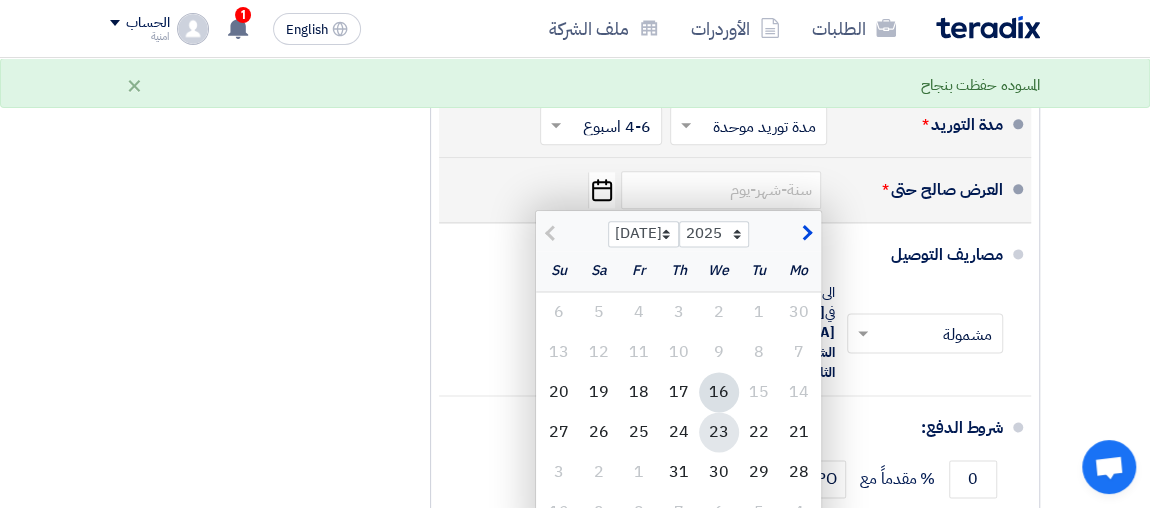 click on "23" 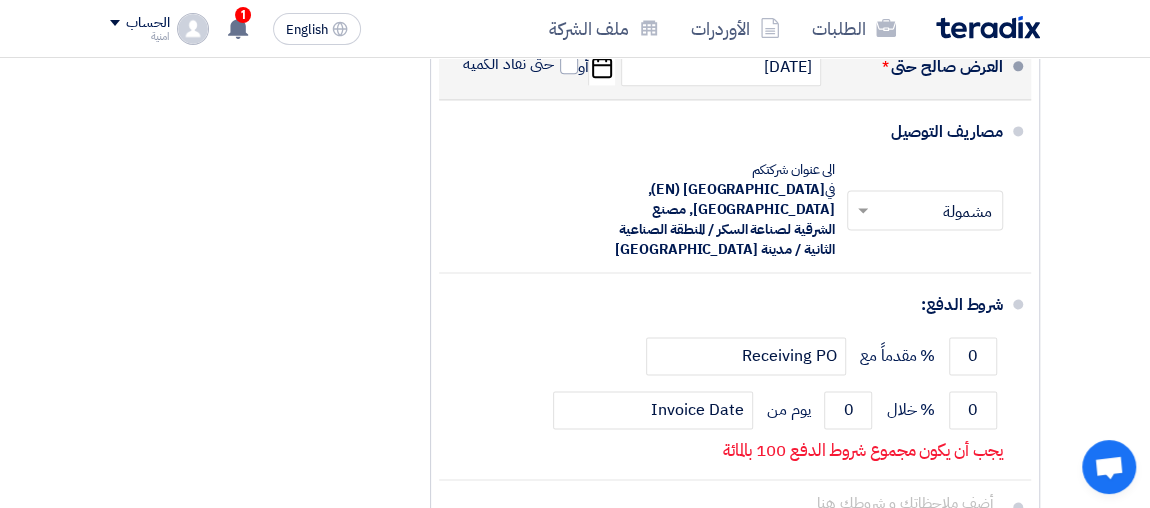 scroll, scrollTop: 1345, scrollLeft: 0, axis: vertical 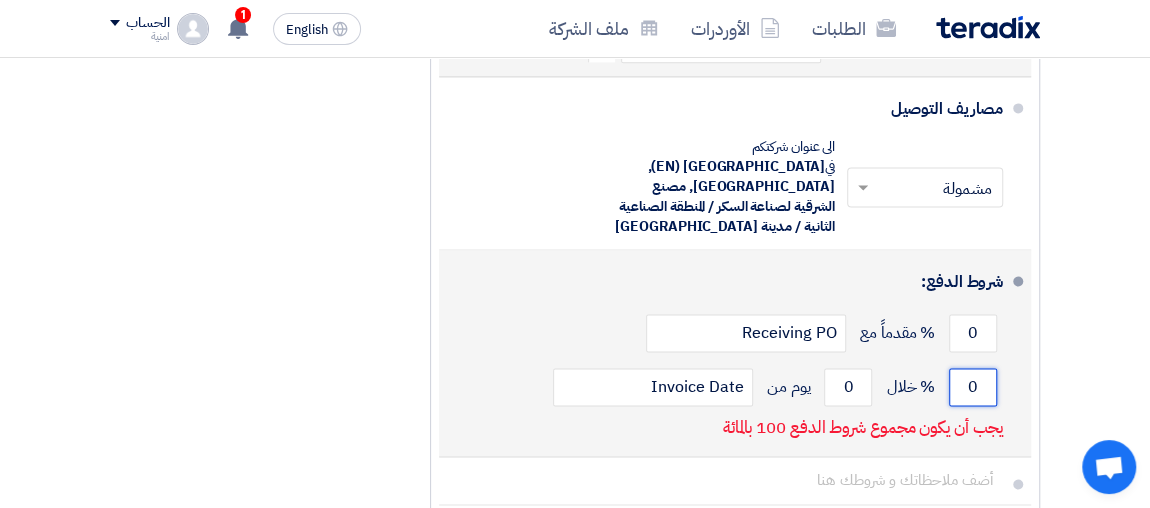drag, startPoint x: 965, startPoint y: 349, endPoint x: 978, endPoint y: 350, distance: 13.038404 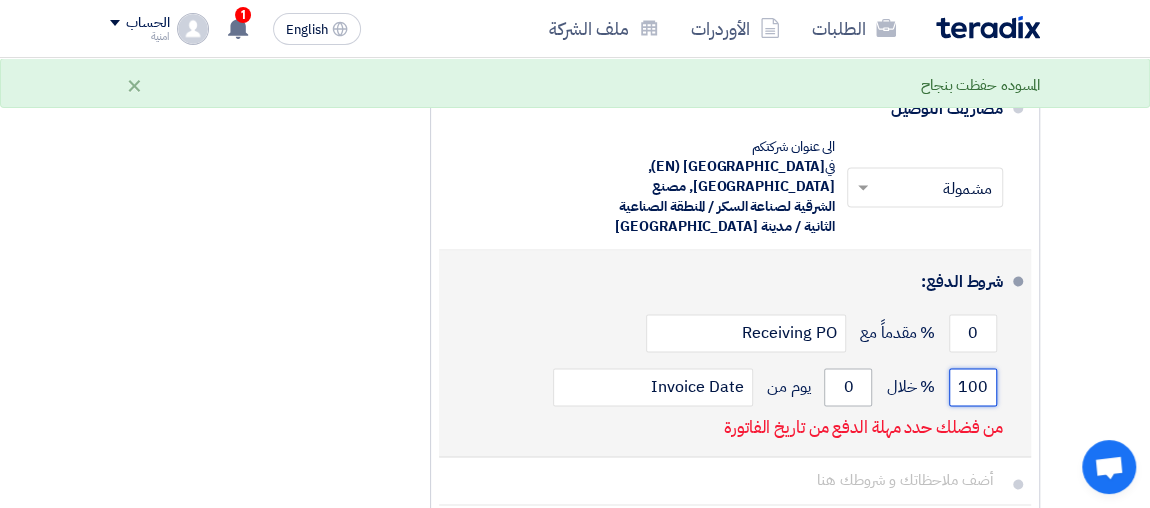 type on "100" 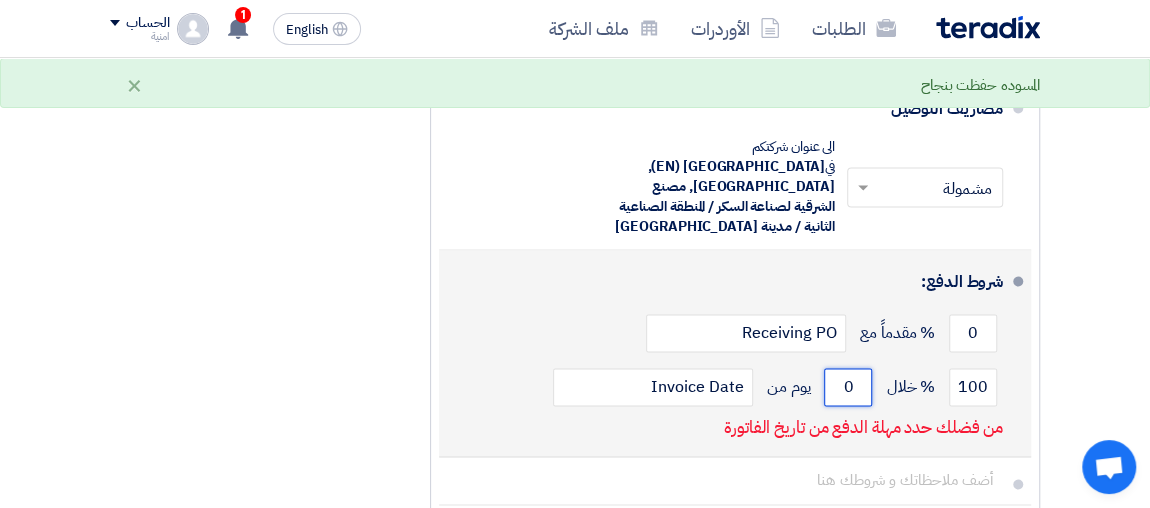 click on "0" 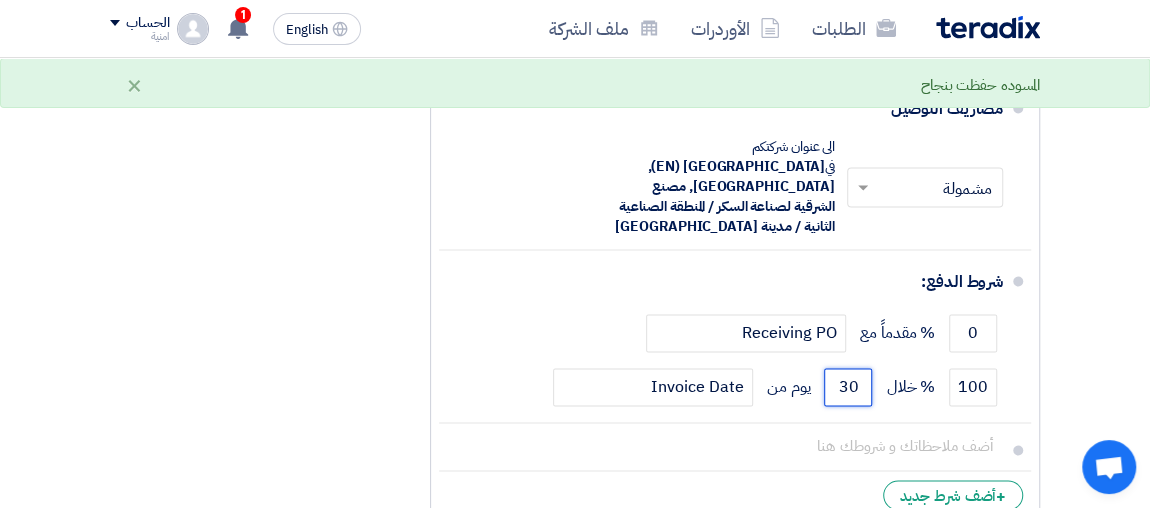 type on "30" 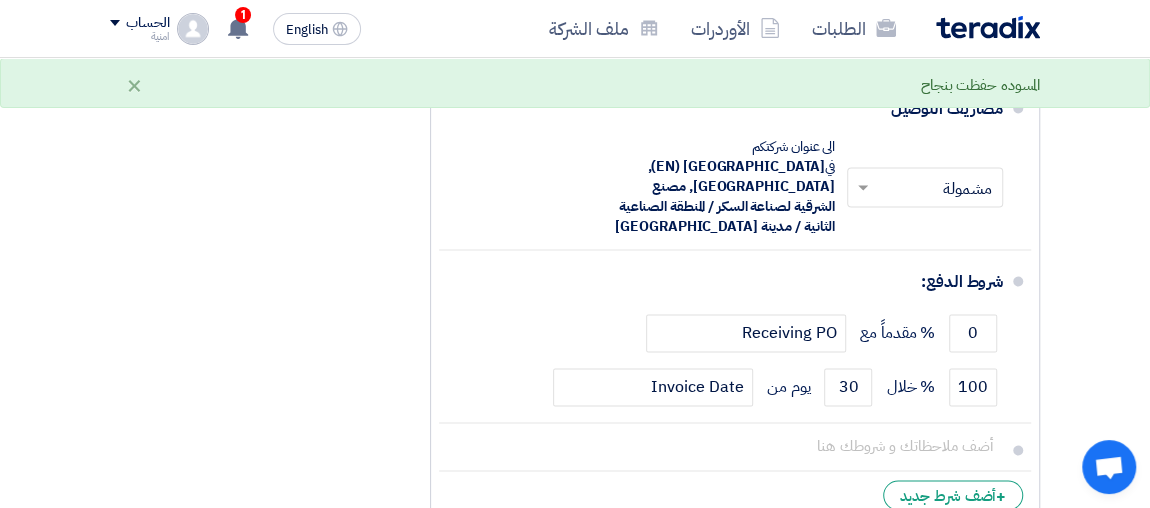 click on "تفاصيل الطلب
#
الكود/الموديل
البيان/الوصف
الكمية/العدد
سعر الوحدة (EGP)
الضرائب
+
'Select taxes...
14% -VAT" 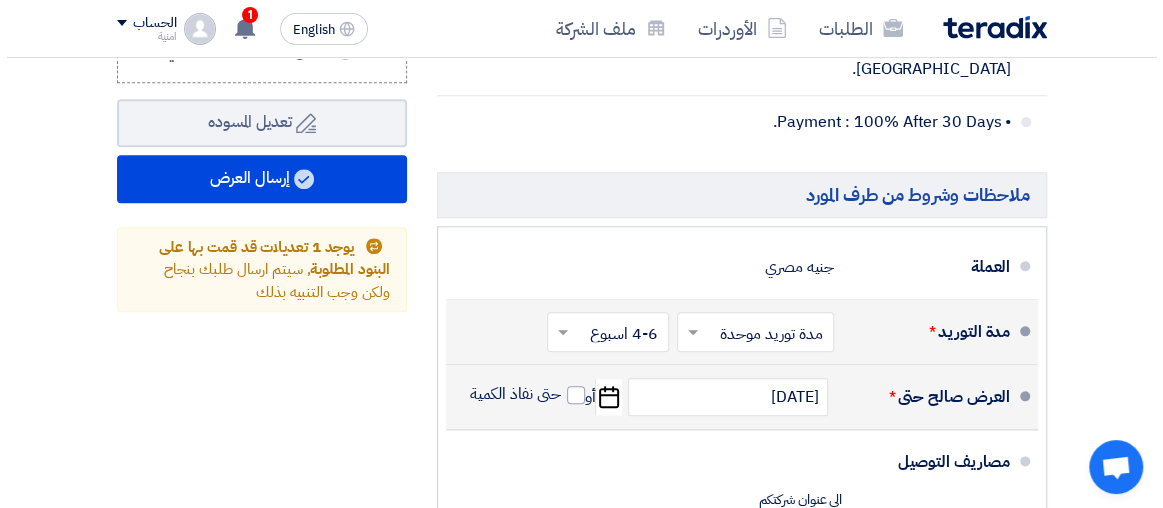 scroll, scrollTop: 981, scrollLeft: 0, axis: vertical 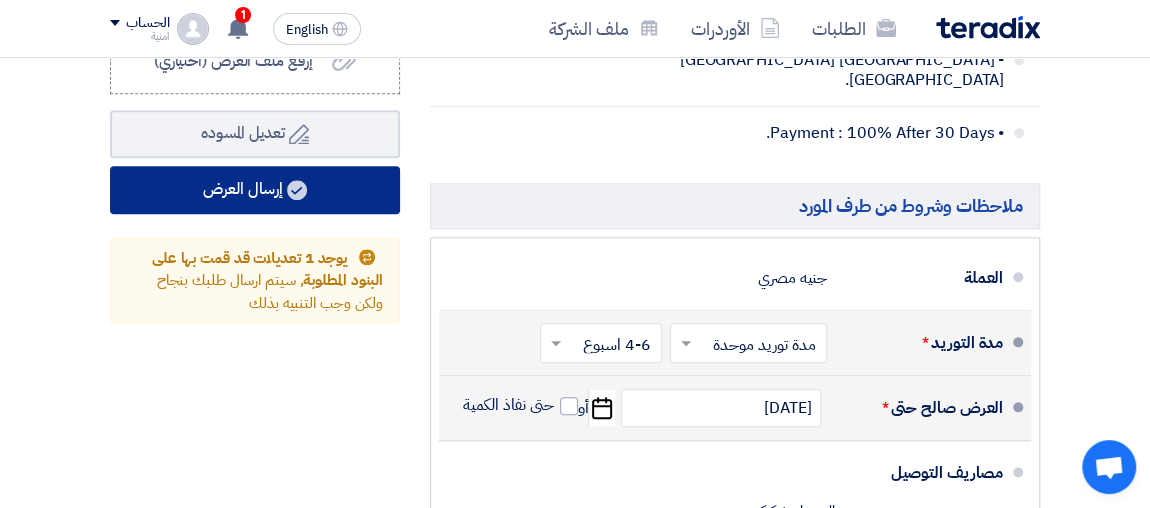 click on "إرسال العرض" 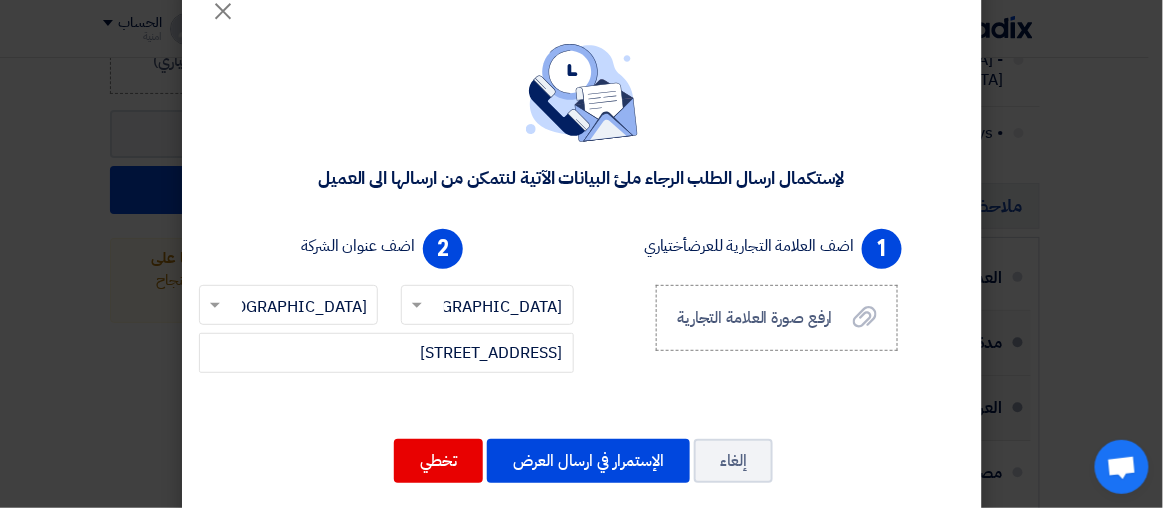 scroll, scrollTop: 71, scrollLeft: 0, axis: vertical 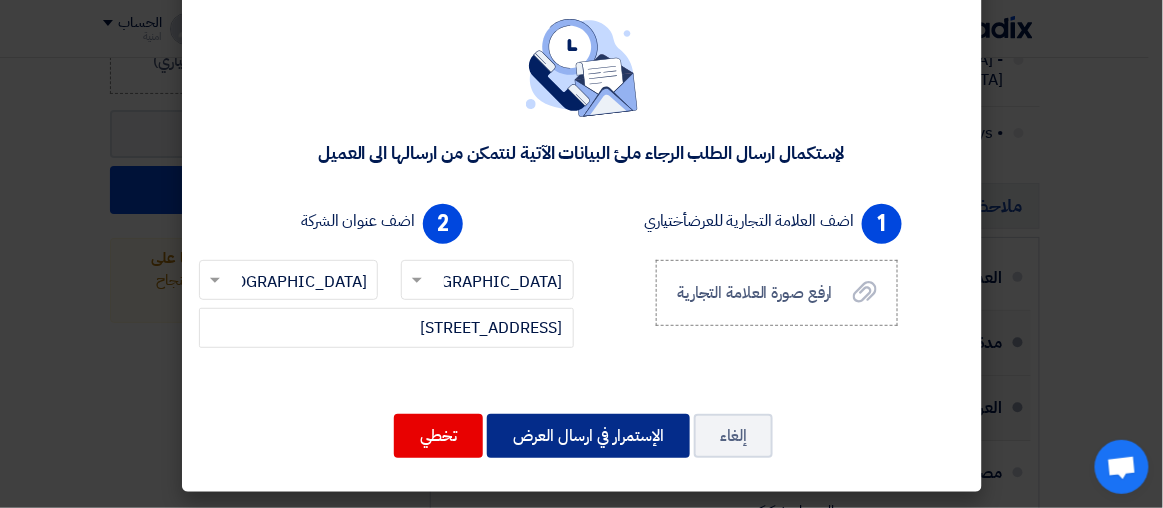 click on "الإستمرار في ارسال العرض" 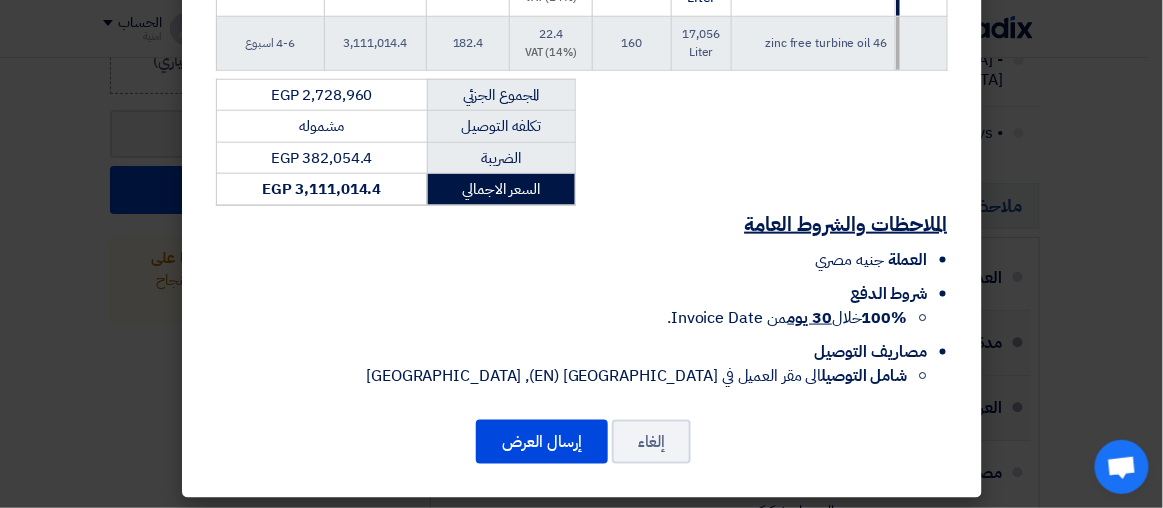 scroll, scrollTop: 462, scrollLeft: 0, axis: vertical 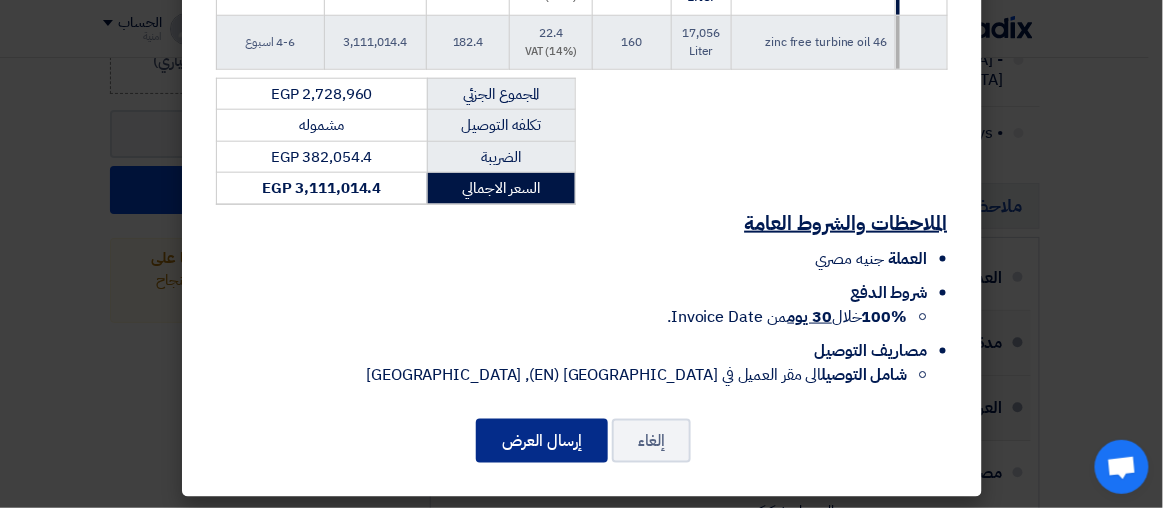 click on "إرسال العرض" 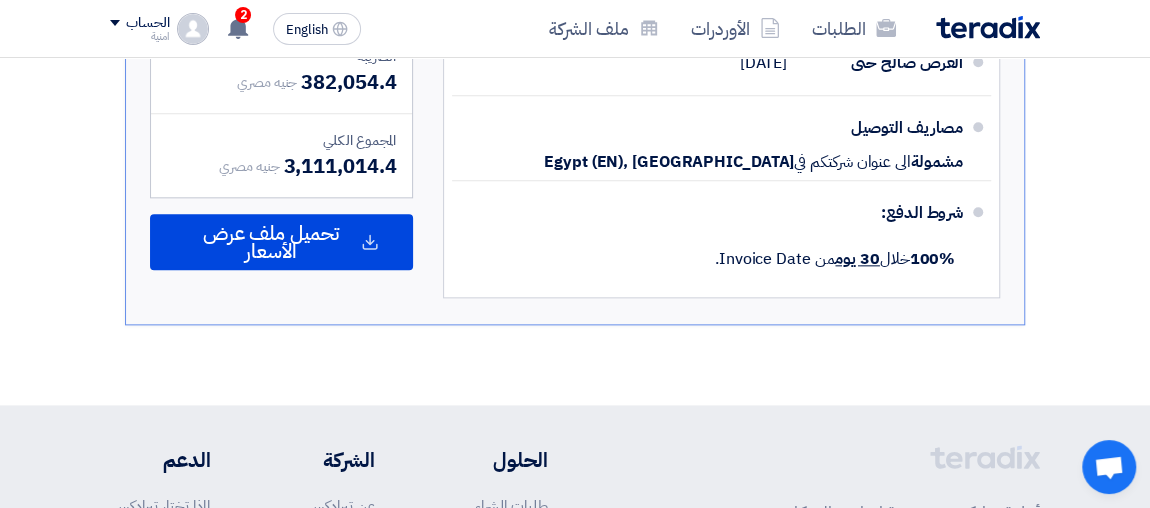 scroll, scrollTop: 1064, scrollLeft: 0, axis: vertical 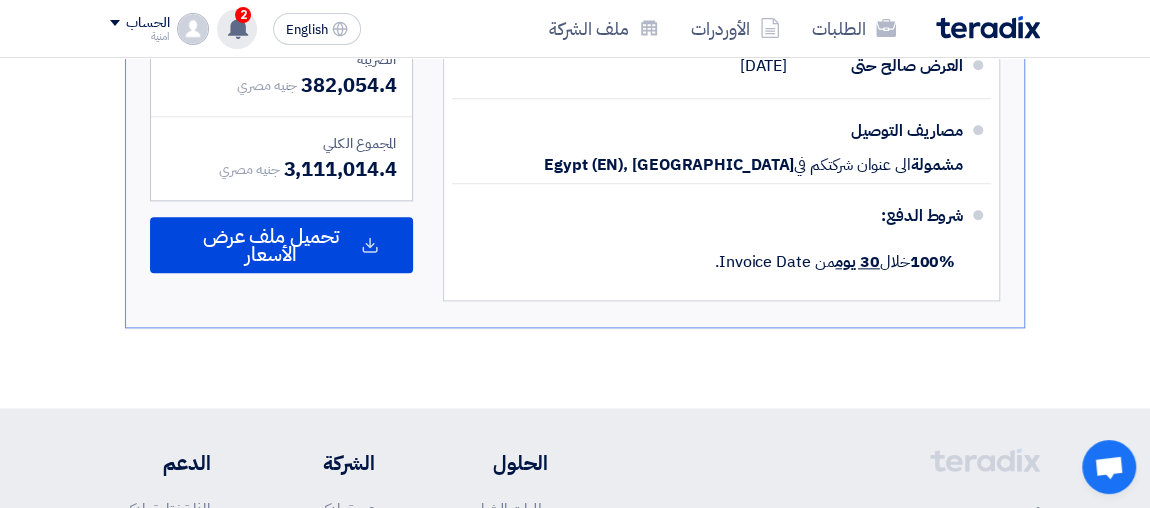 click 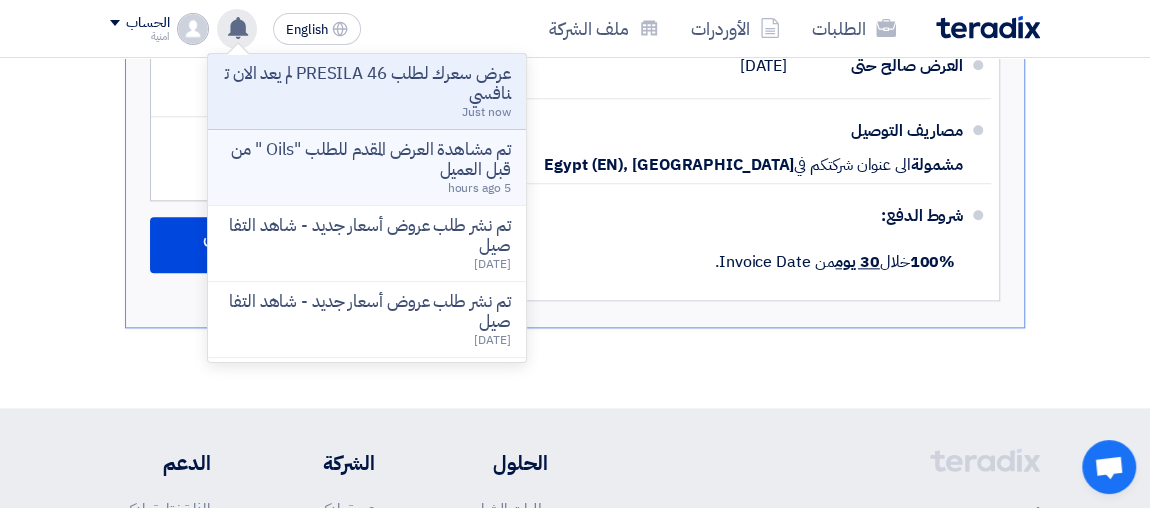click on "تم مشاهدة العرض المقدم للطلب "Oils " من قبل العميل" 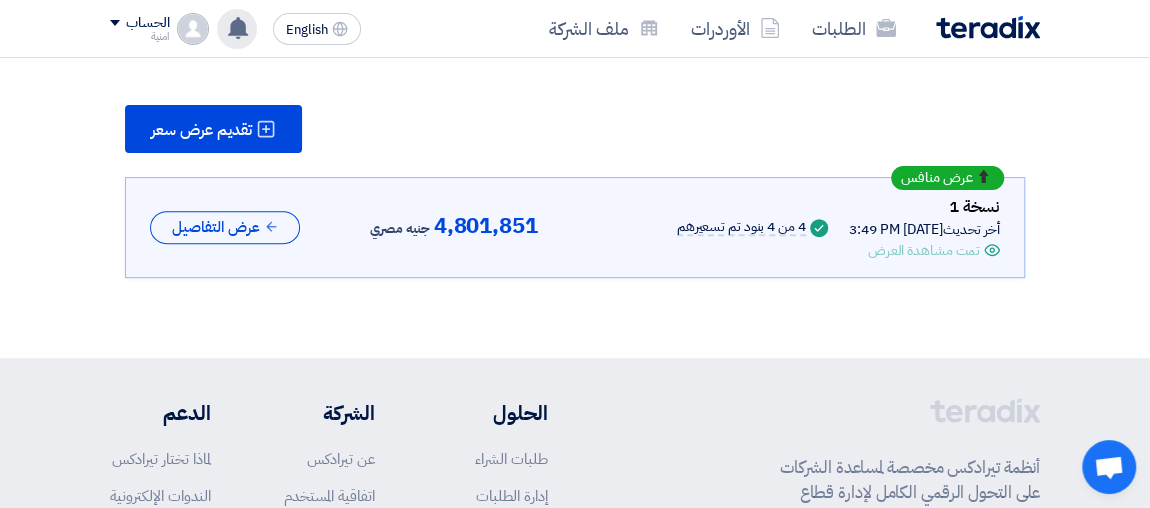 scroll, scrollTop: 235, scrollLeft: 0, axis: vertical 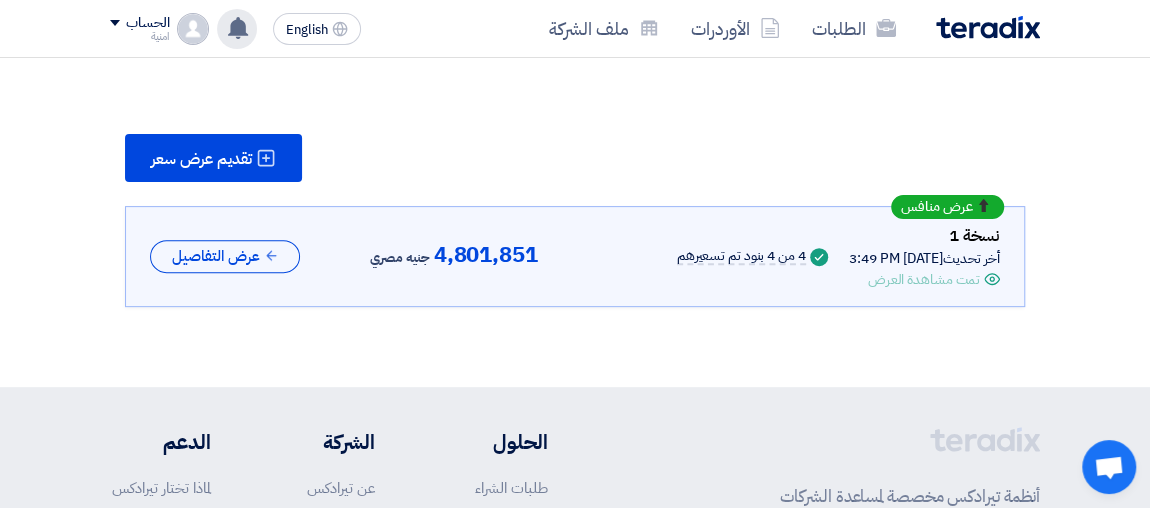 click on "تمت مشاهدة العرض" at bounding box center (924, 279) 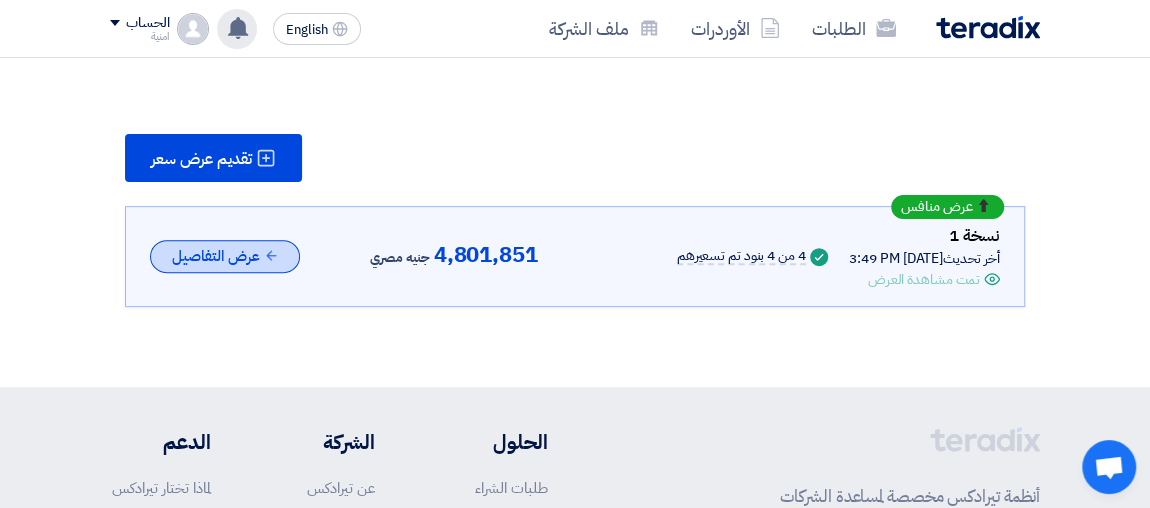 click on "عرض التفاصيل" at bounding box center (225, 256) 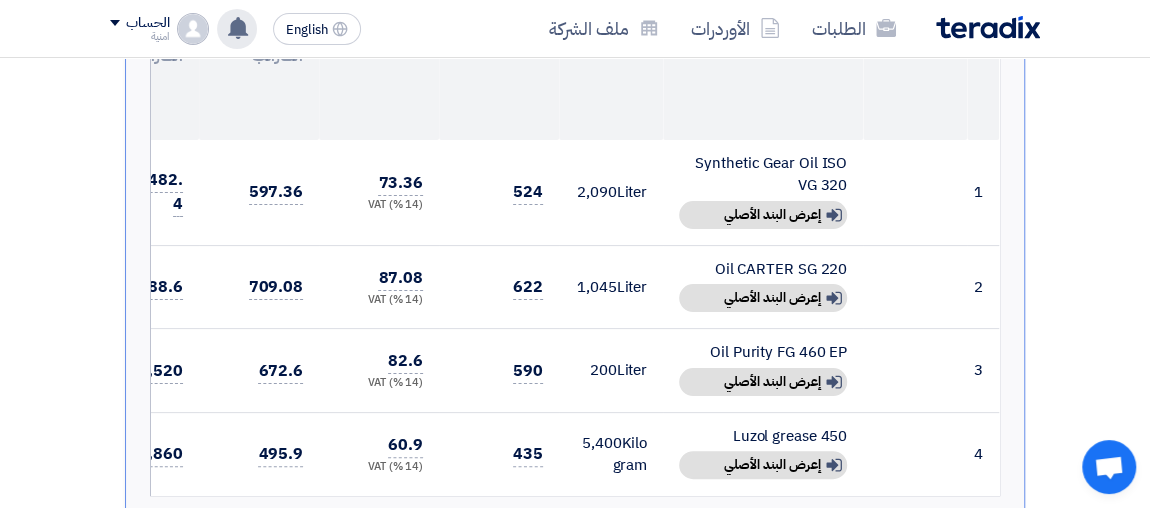 scroll, scrollTop: 744, scrollLeft: 0, axis: vertical 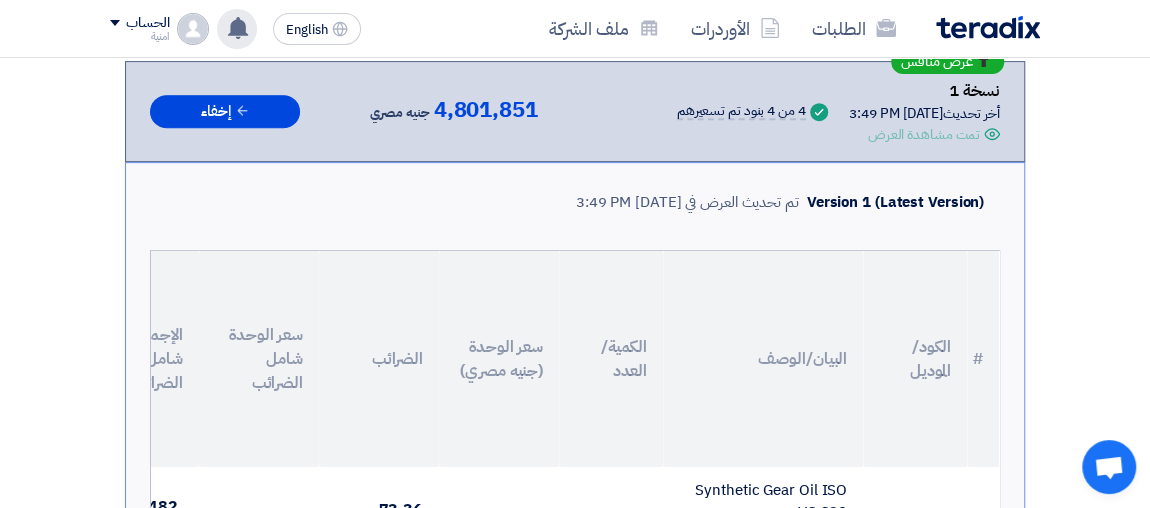 click on "Version 1 (Latest Version)" at bounding box center [895, 202] 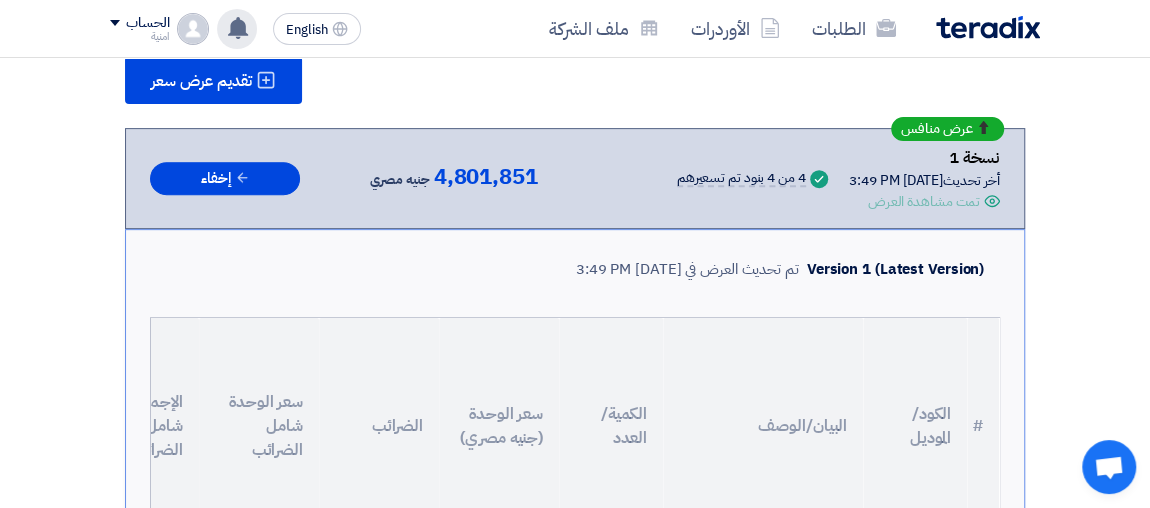 scroll, scrollTop: 307, scrollLeft: 0, axis: vertical 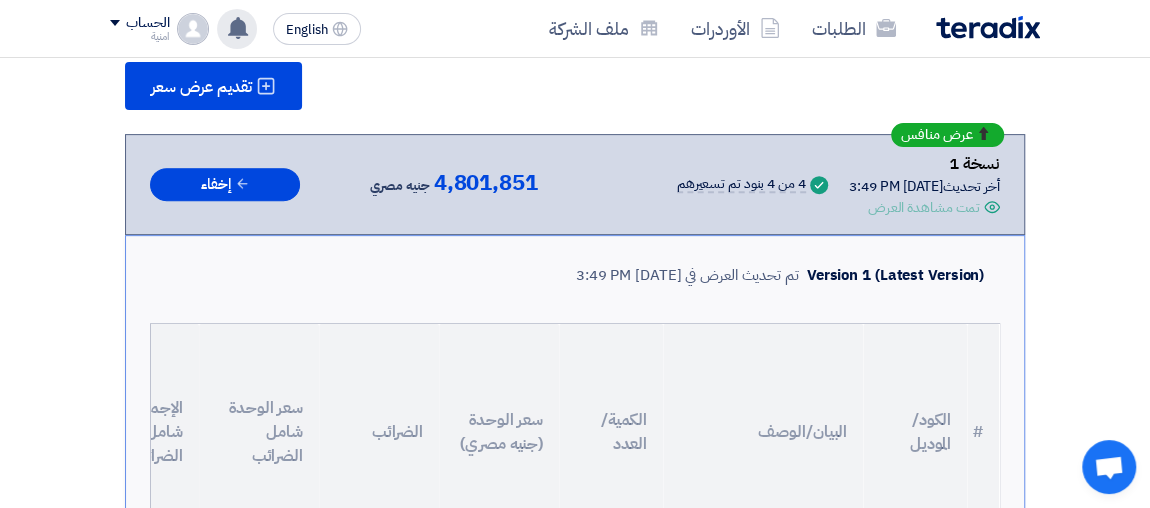 click 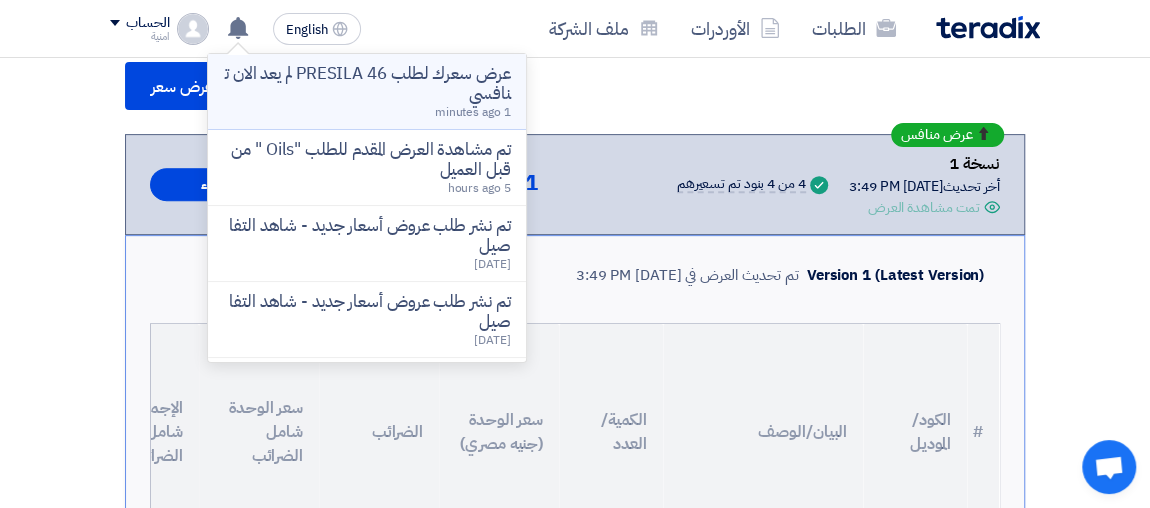 click on "عرض سعرك لطلب PRESILA 46  لم يعد الان تنافسي" 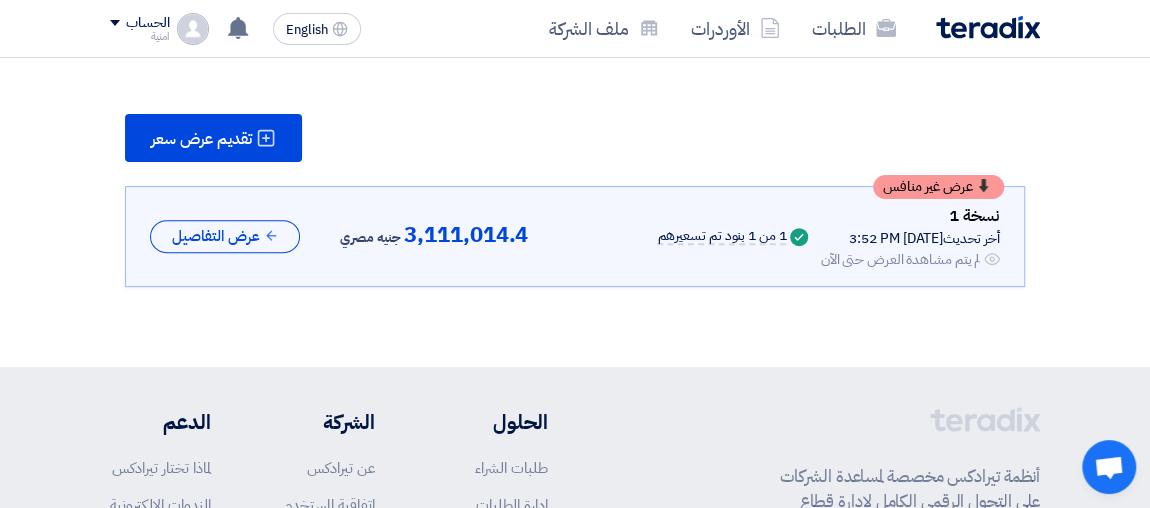 scroll, scrollTop: 235, scrollLeft: 0, axis: vertical 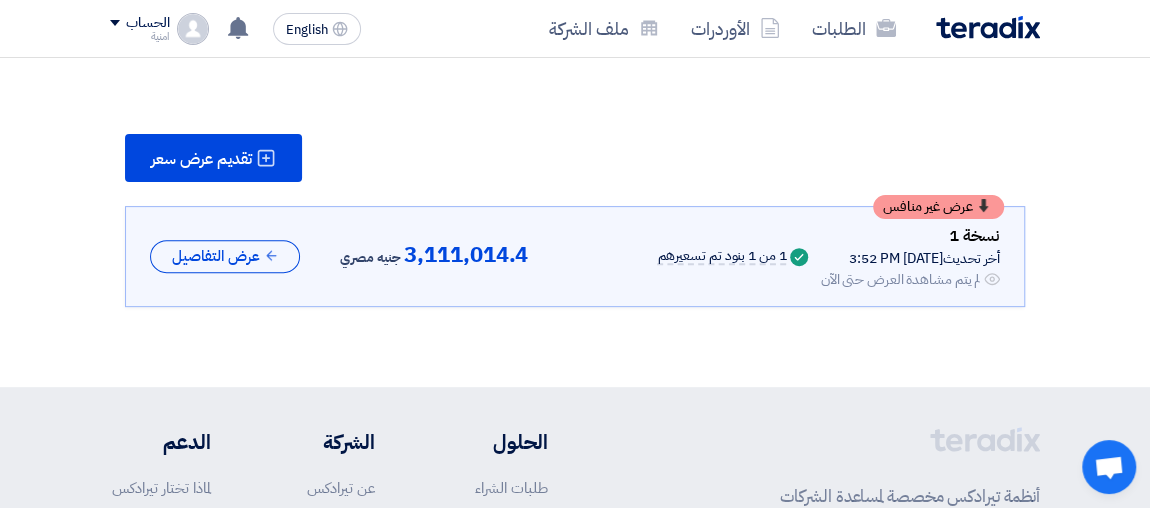 click on "لم يتم مشاهدة العرض حتى الآن" at bounding box center [900, 279] 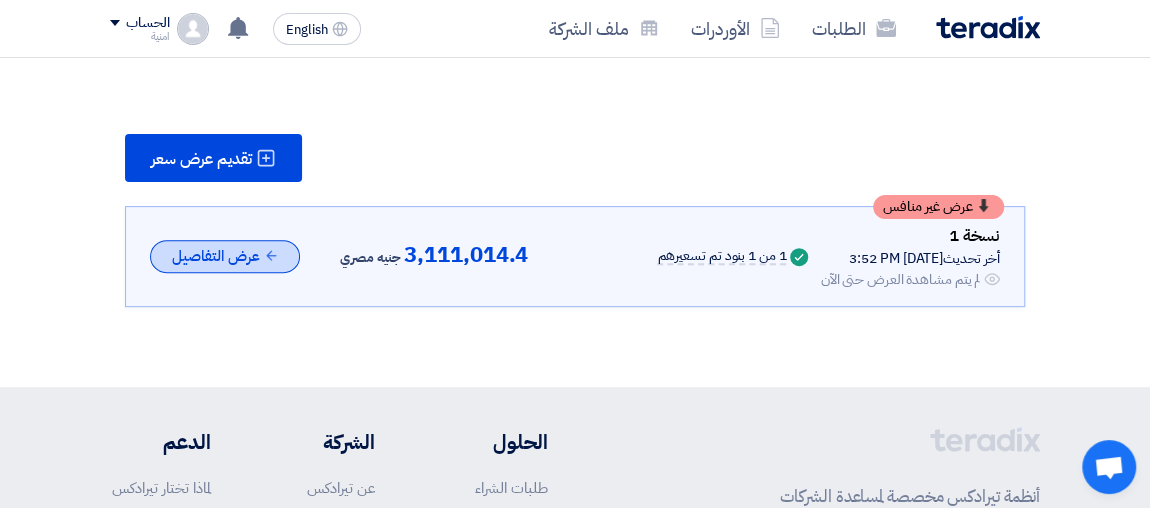 click on "عرض التفاصيل" at bounding box center (225, 256) 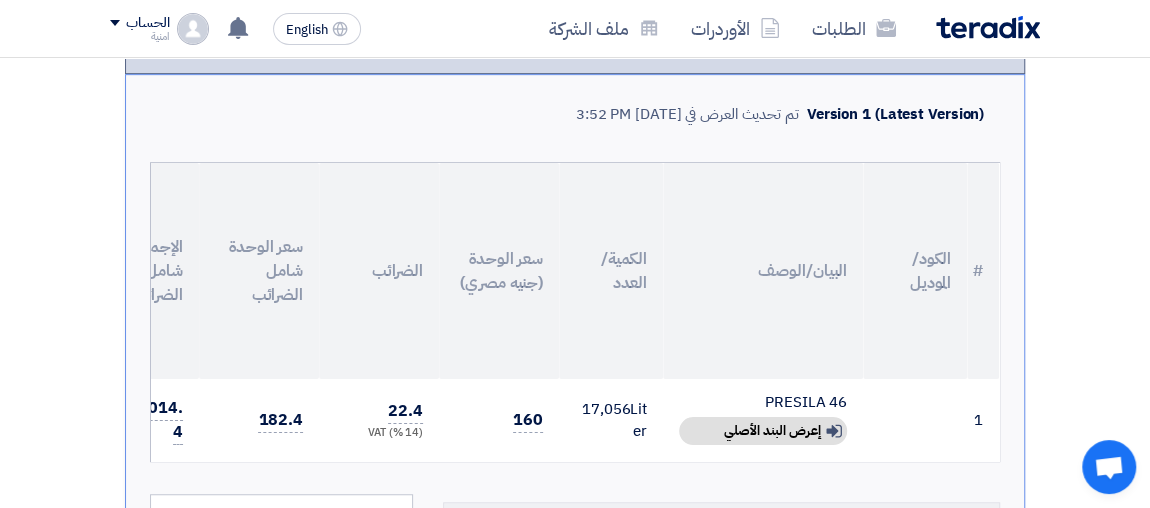 scroll, scrollTop: 489, scrollLeft: 0, axis: vertical 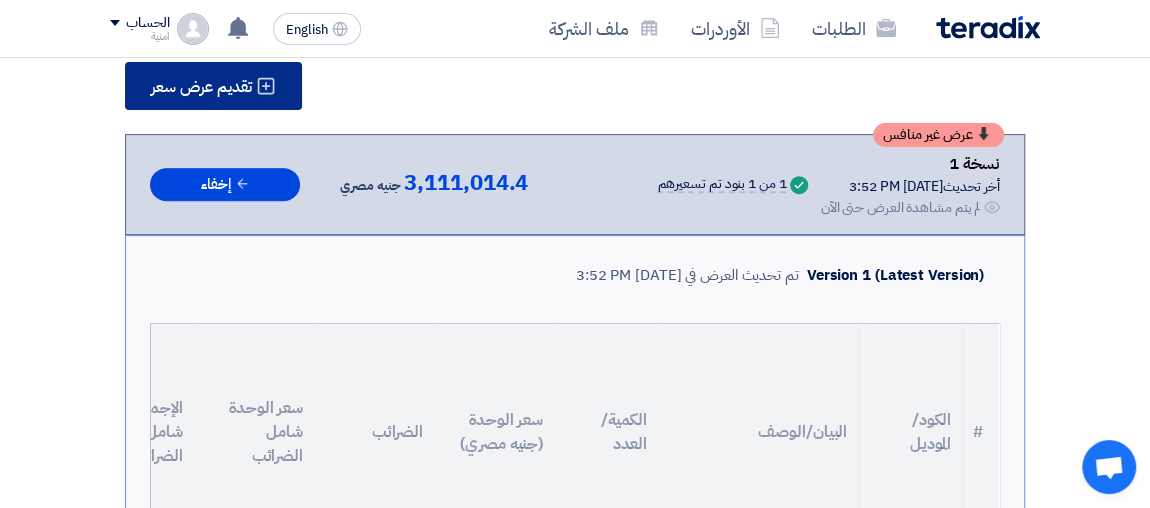 click on "تقديم عرض سعر" 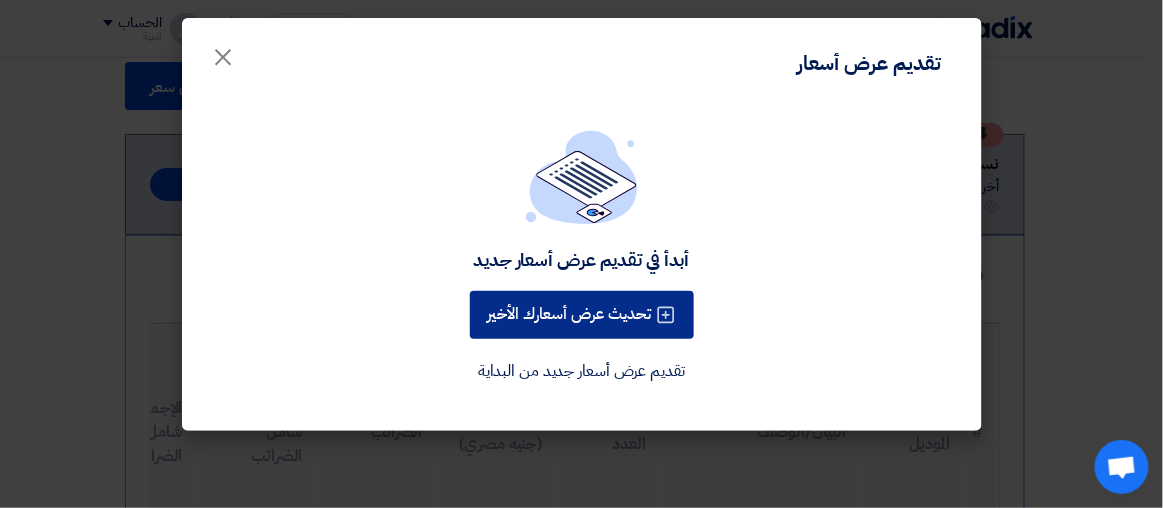 click on "تحديث عرض أسعارك الأخير" 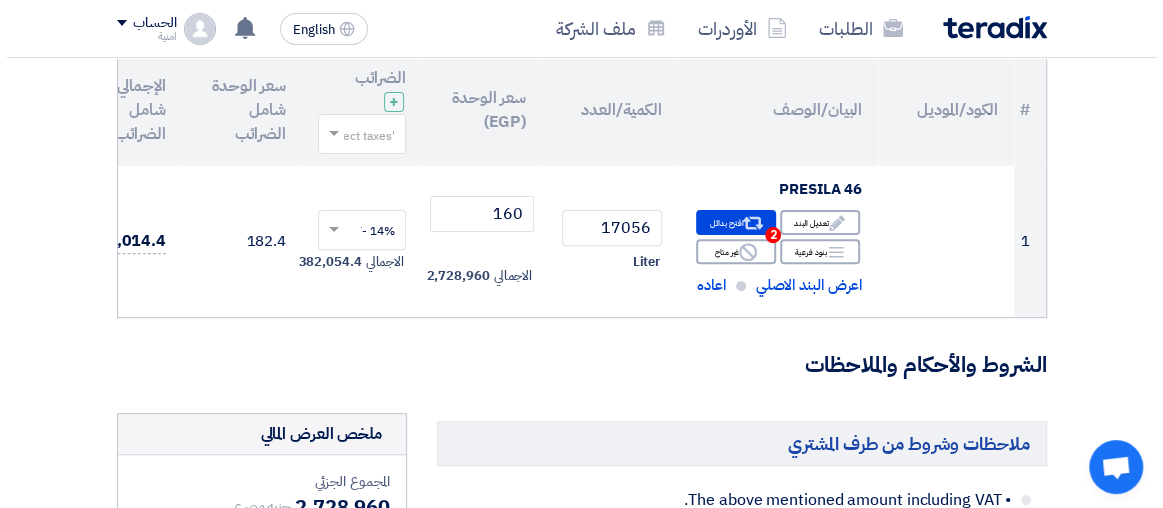 scroll, scrollTop: 226, scrollLeft: 0, axis: vertical 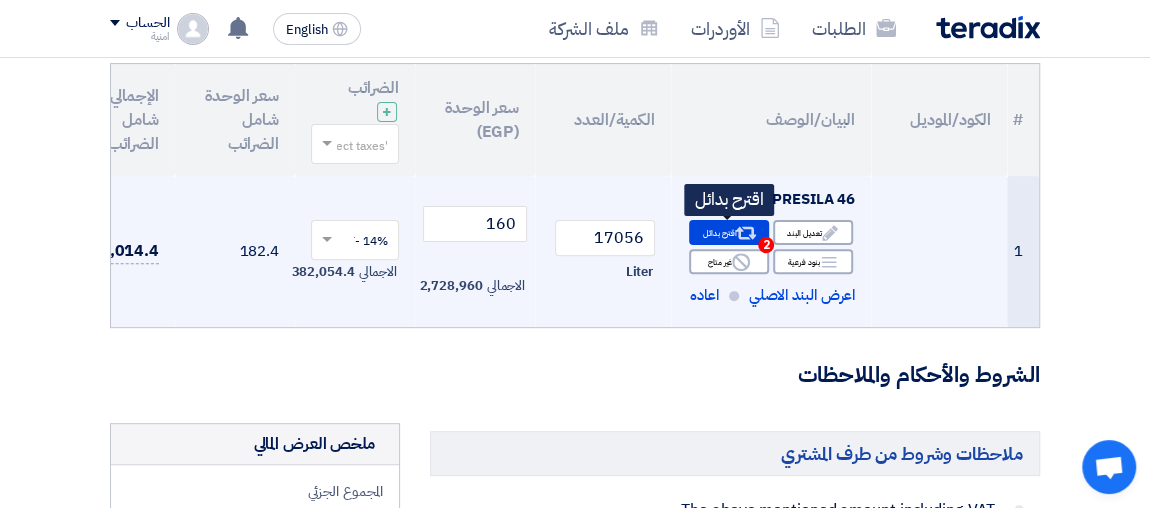 click on "Alternative
اقترح بدائل
2" 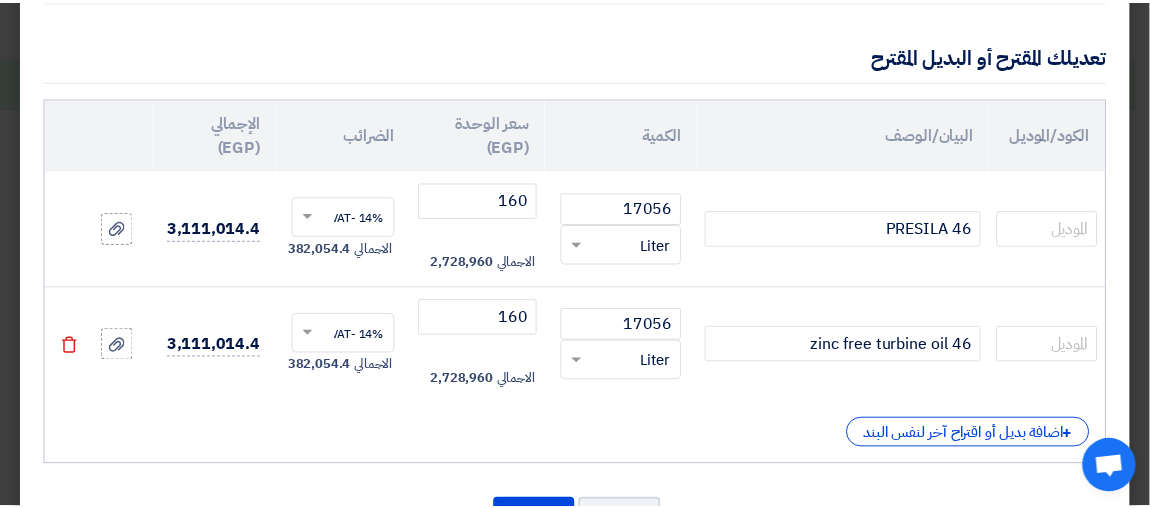 scroll, scrollTop: 218, scrollLeft: 0, axis: vertical 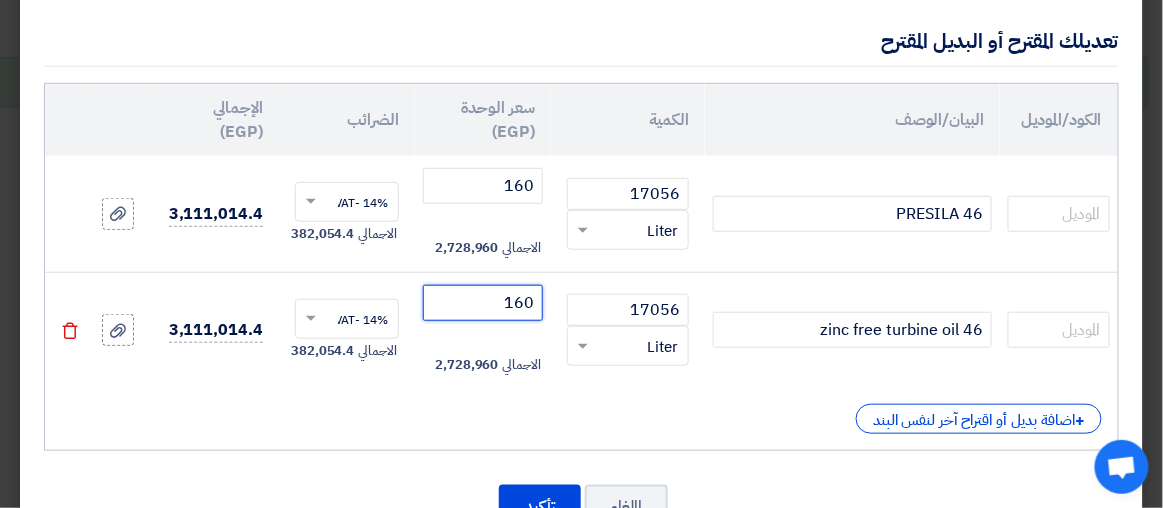 click on "160" 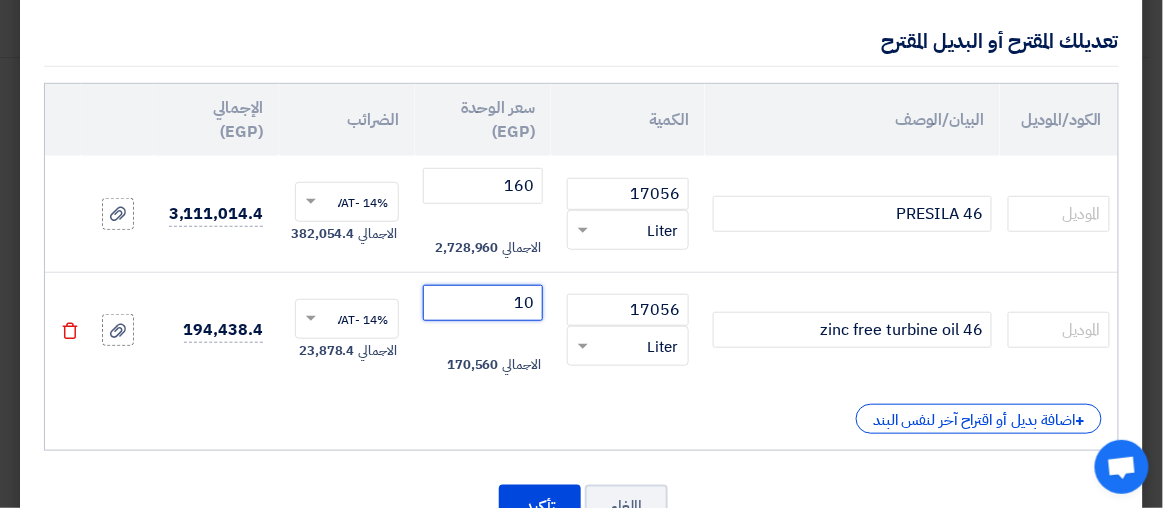 click on "10" 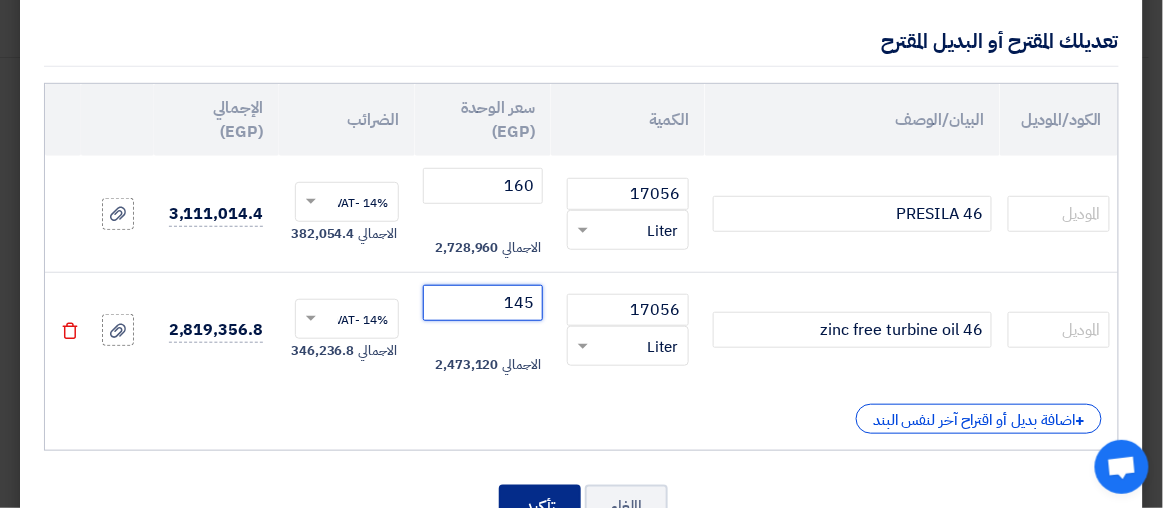type on "145" 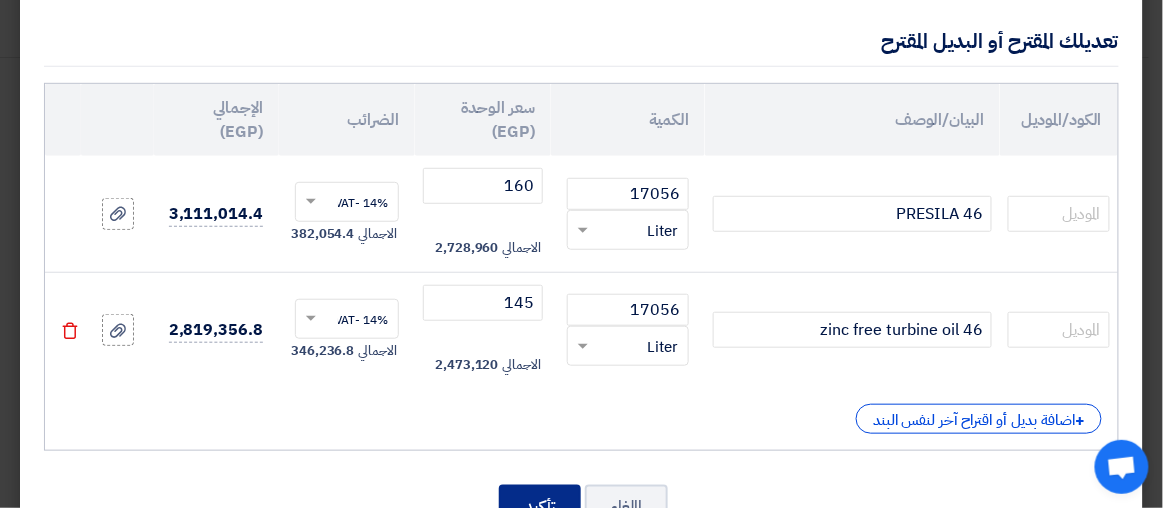 click on "تأكيد" 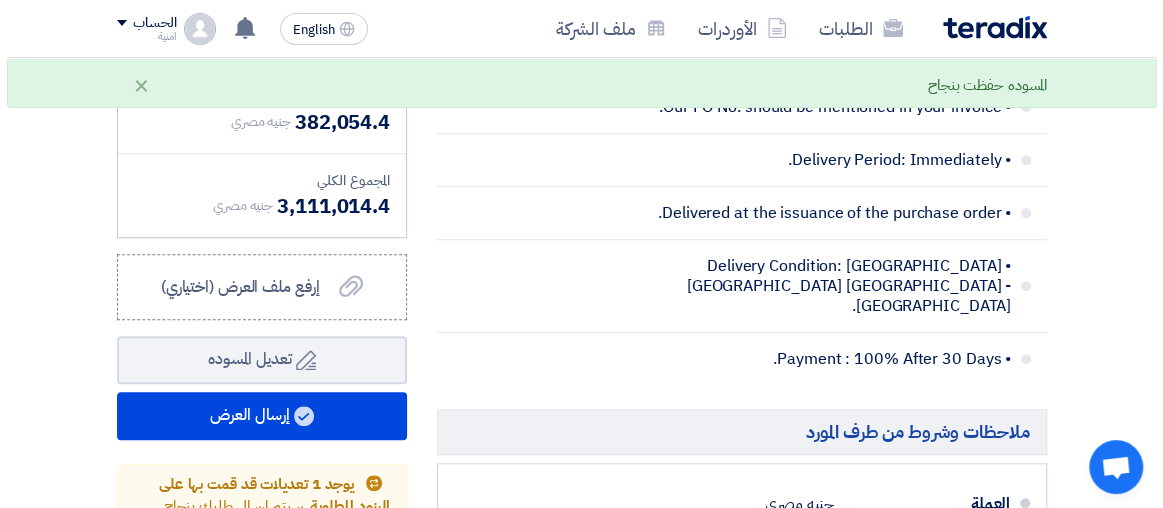 scroll, scrollTop: 771, scrollLeft: 0, axis: vertical 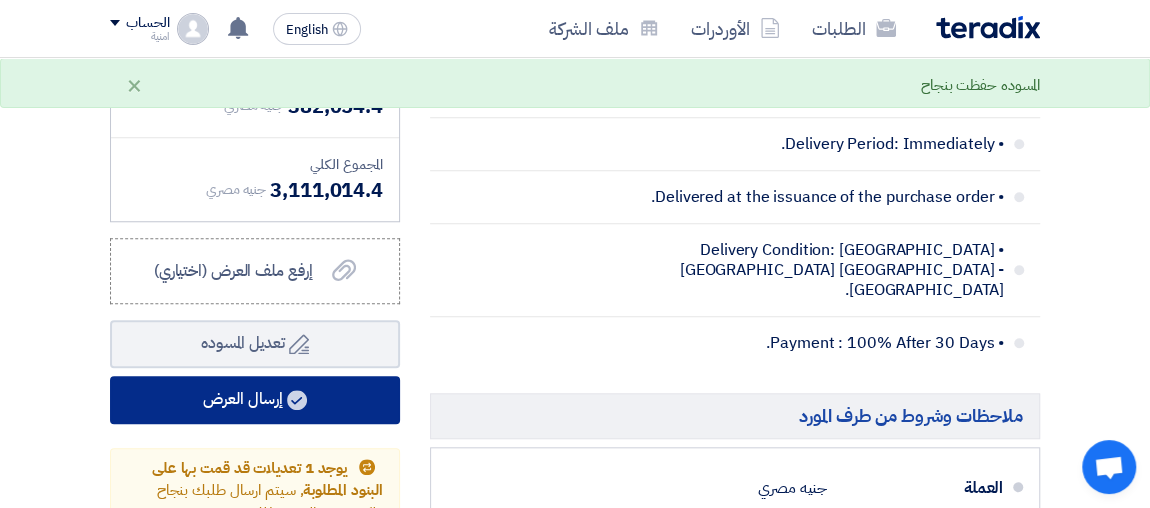 click on "إرسال العرض" 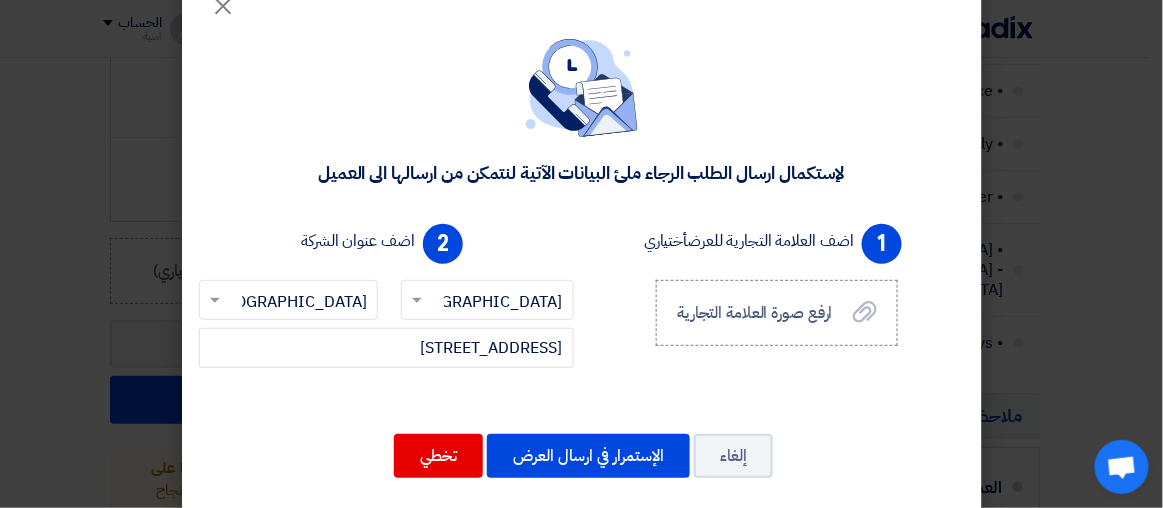 scroll, scrollTop: 71, scrollLeft: 0, axis: vertical 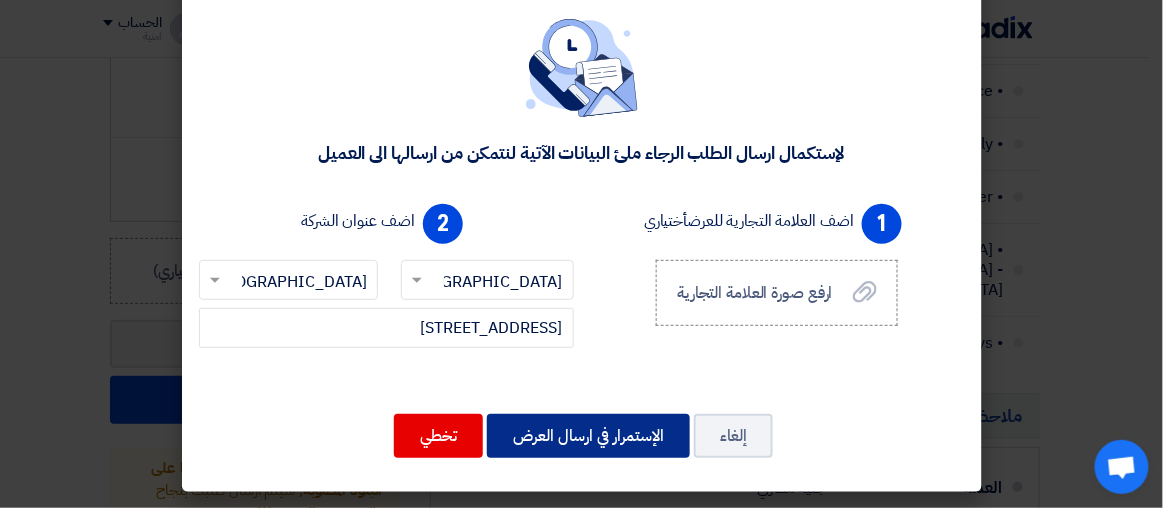 click on "الإستمرار في ارسال العرض" 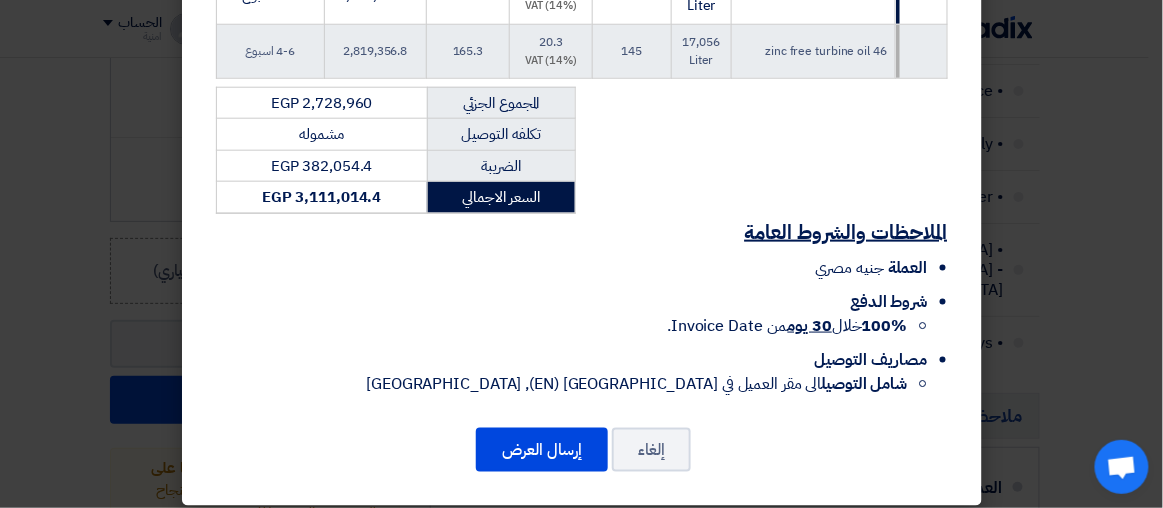 scroll, scrollTop: 462, scrollLeft: 0, axis: vertical 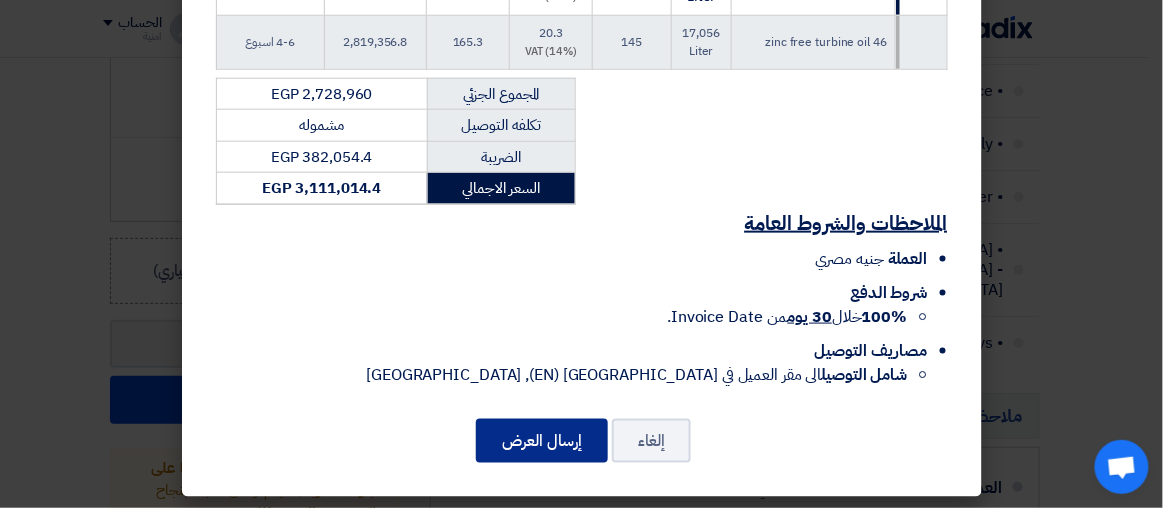 click on "إرسال العرض" 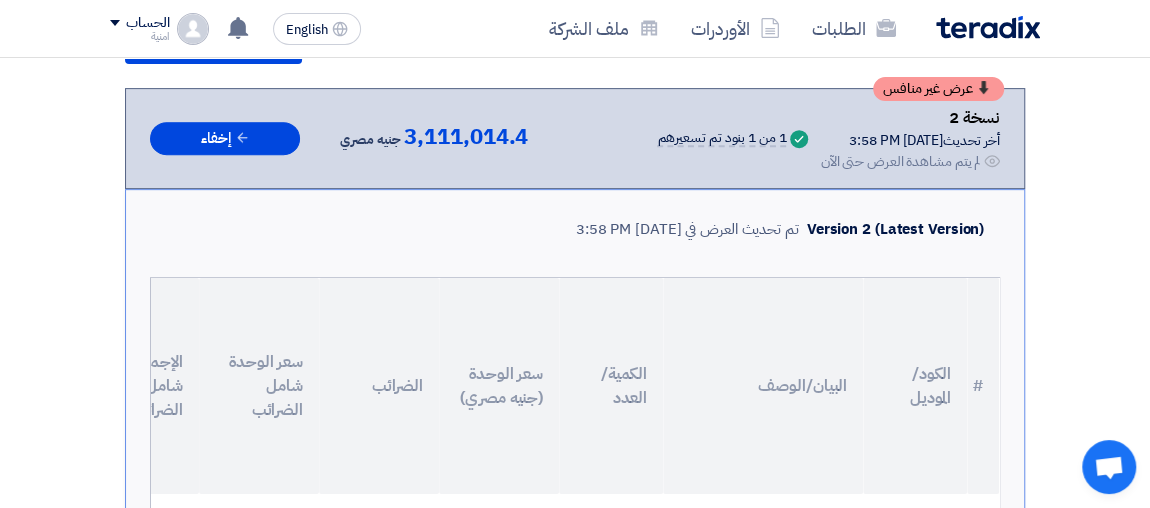 scroll, scrollTop: 352, scrollLeft: 0, axis: vertical 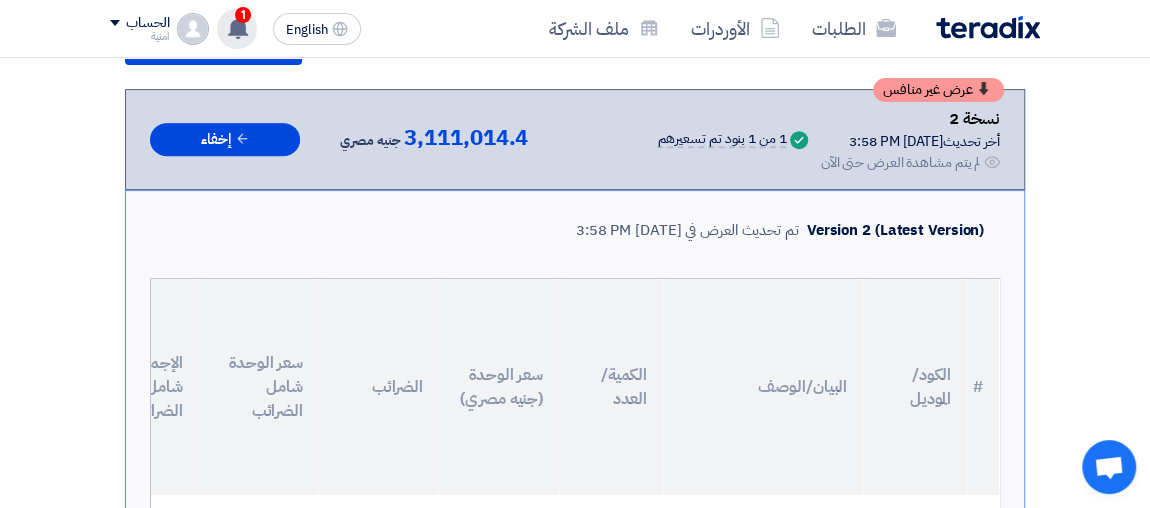 click 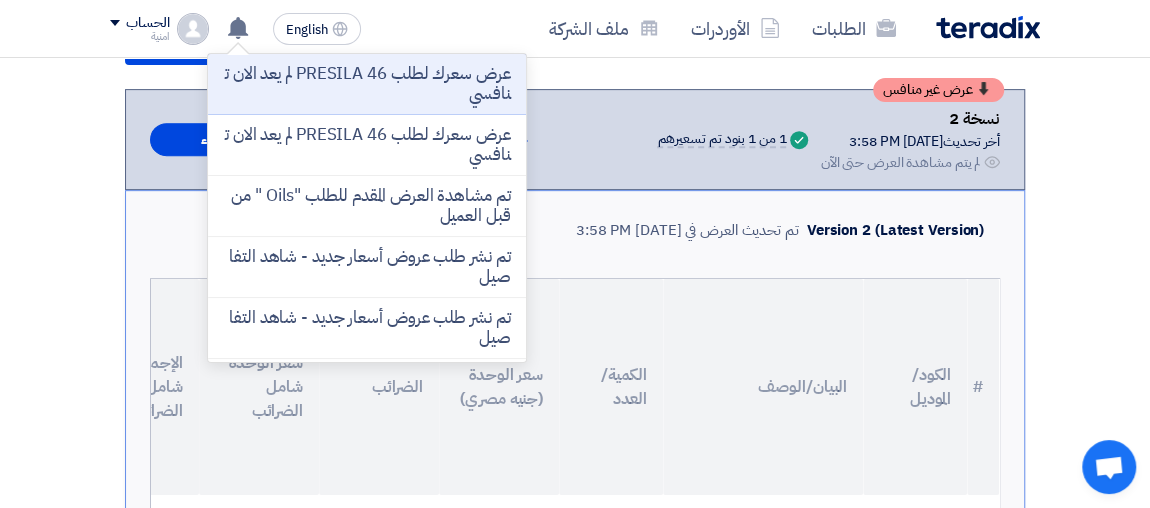 click on "عرض سعرك لطلب PRESILA 46  لم يعد الان تنافسي" 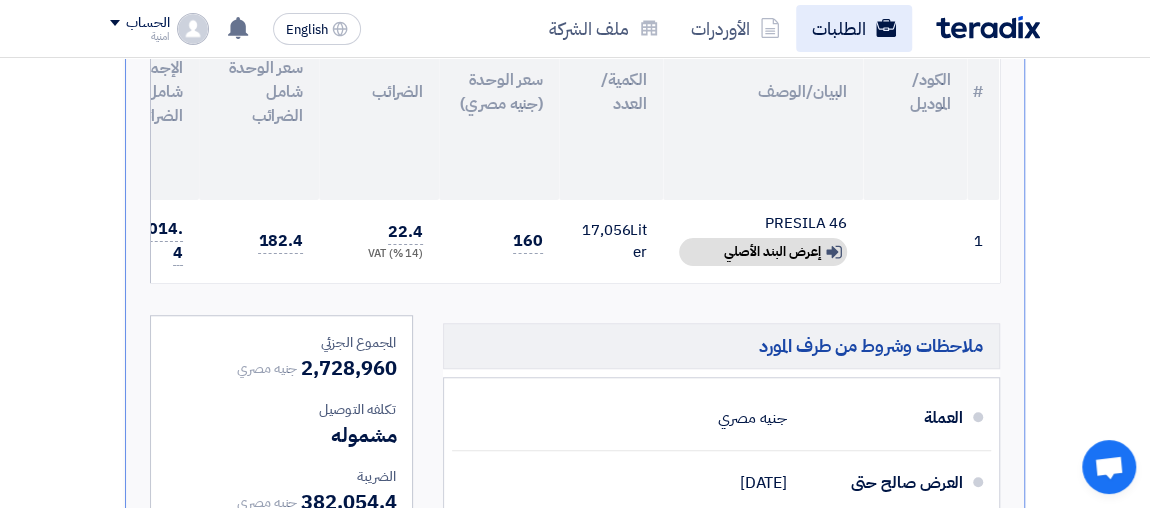 scroll, scrollTop: 664, scrollLeft: 0, axis: vertical 